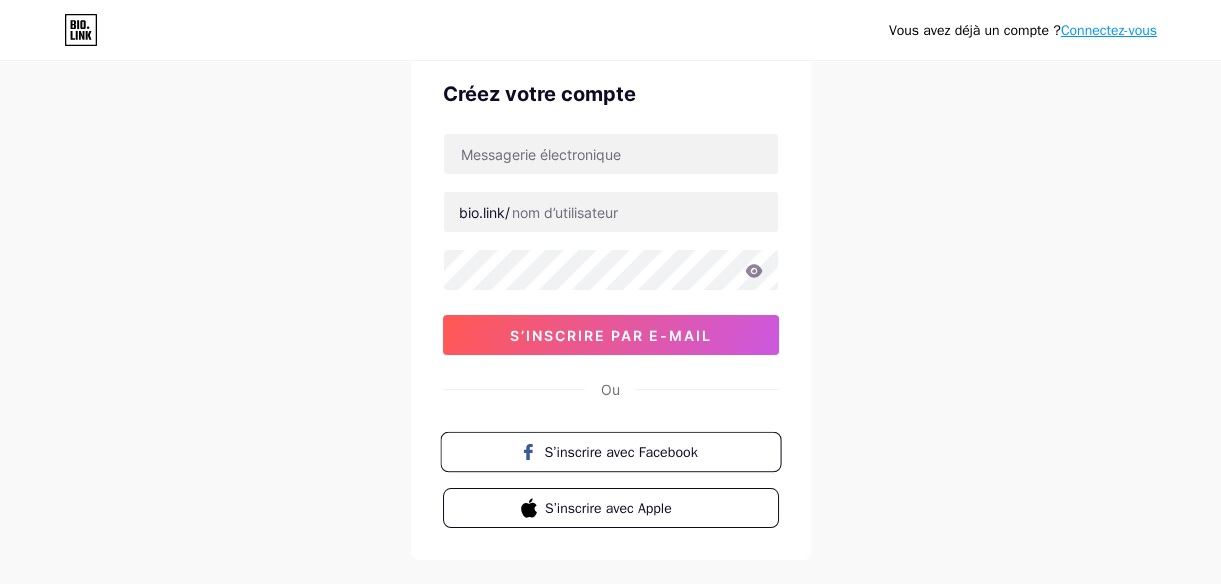 scroll, scrollTop: 180, scrollLeft: 0, axis: vertical 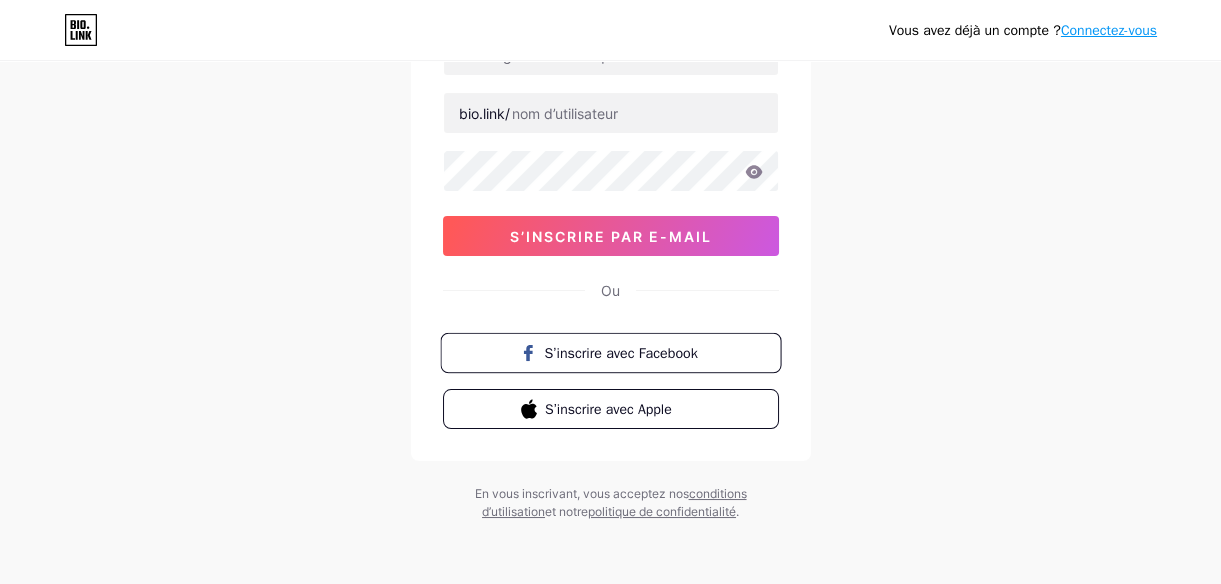 click on "S’inscrire avec Facebook" at bounding box center [622, 352] 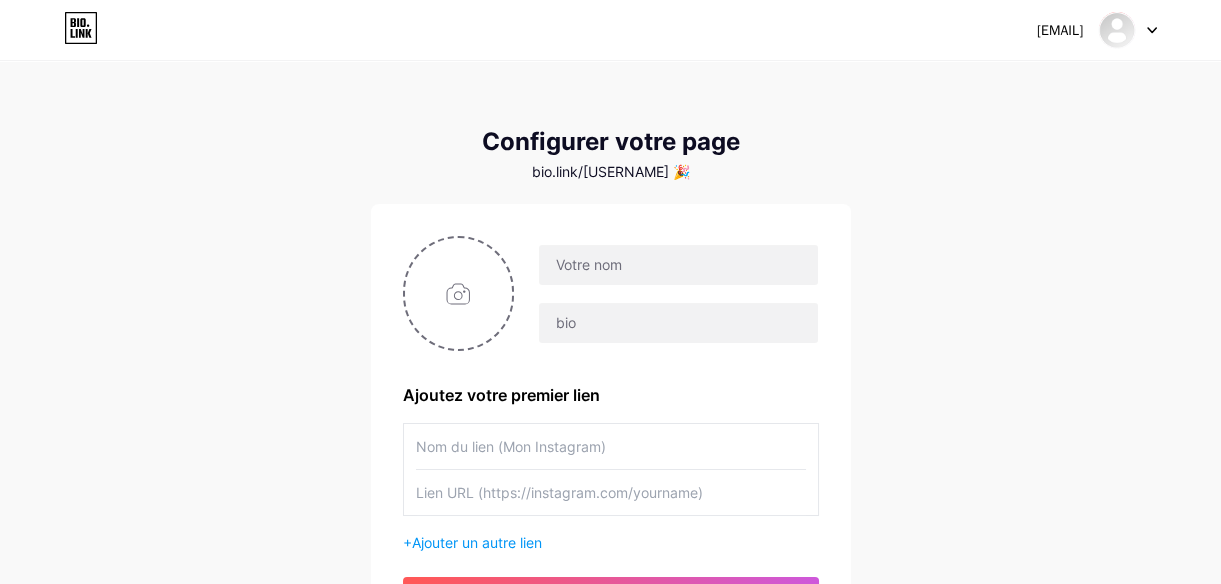 scroll, scrollTop: 90, scrollLeft: 0, axis: vertical 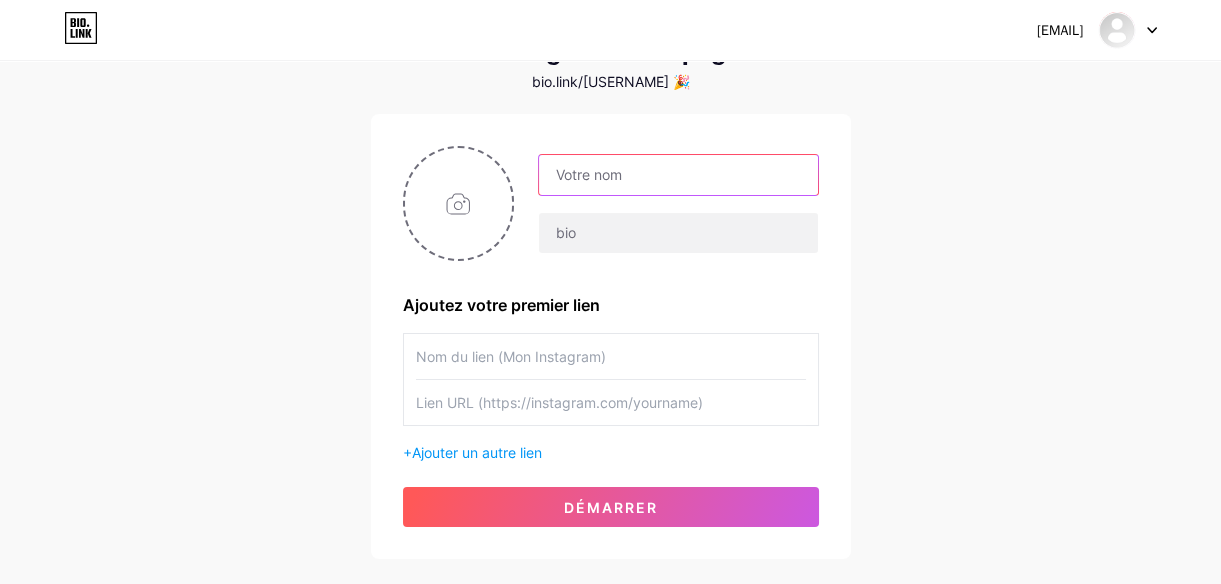 click at bounding box center (678, 175) 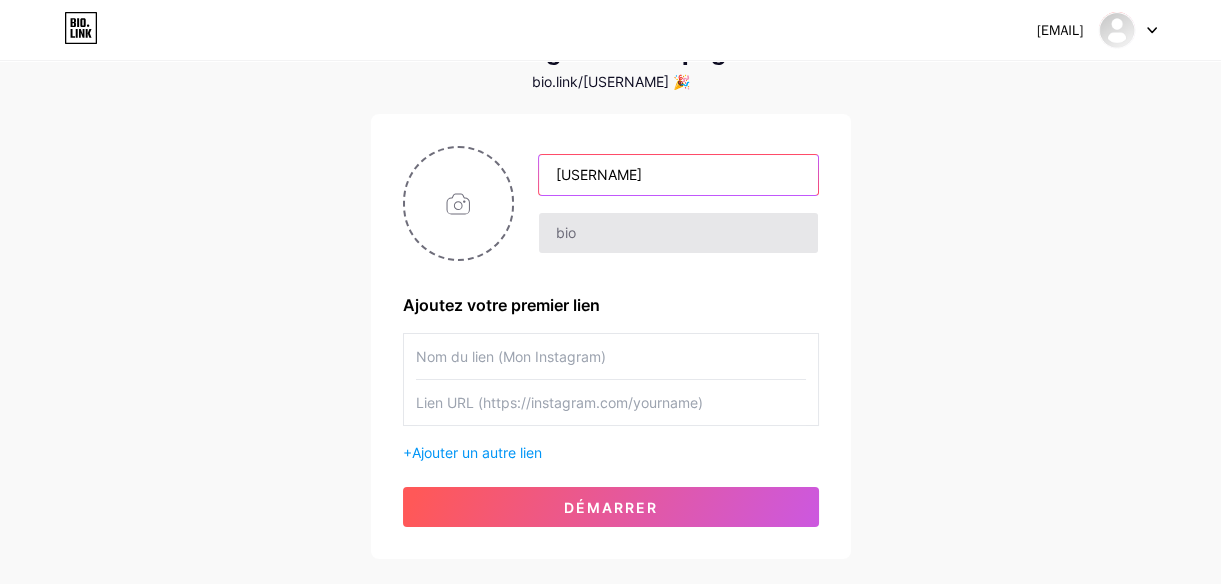 type on "[USERNAME]" 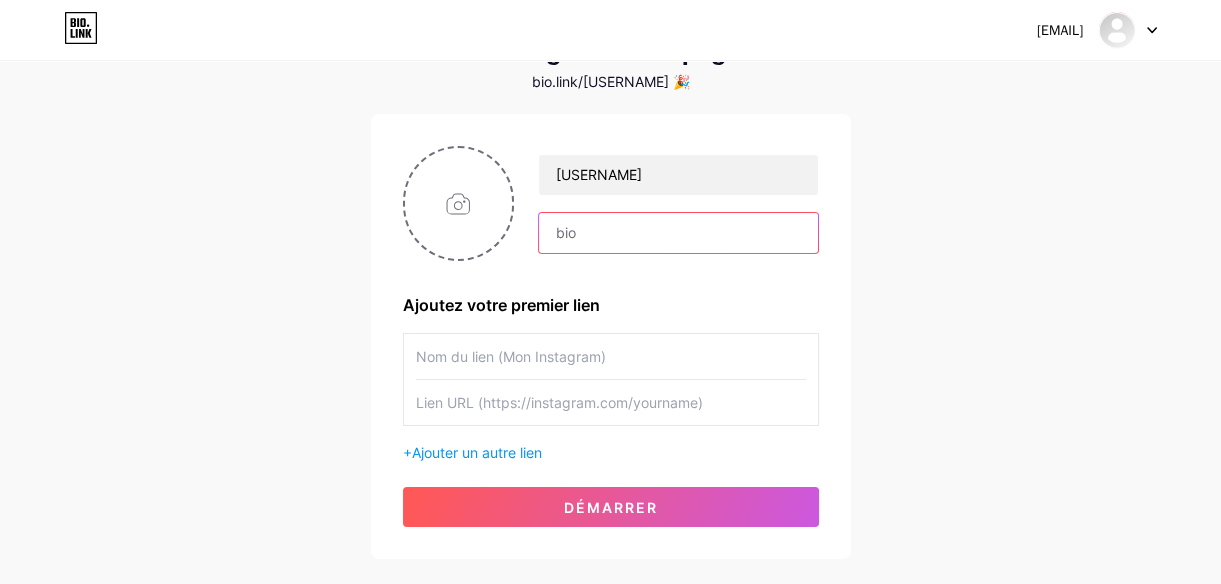 click at bounding box center (678, 233) 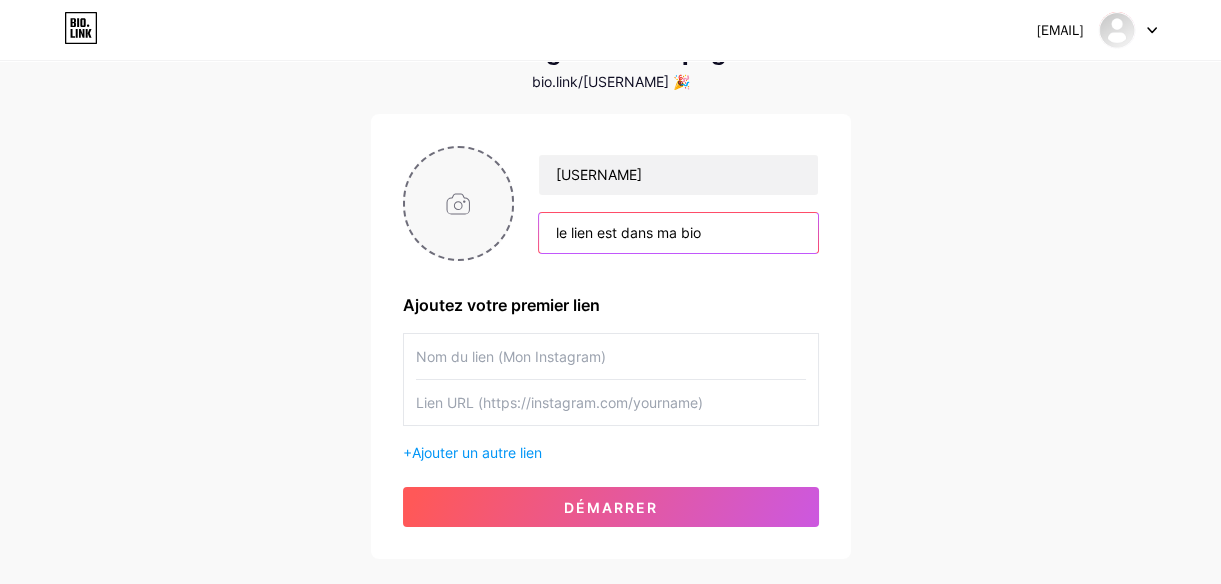 type on "le lien est dans ma bio" 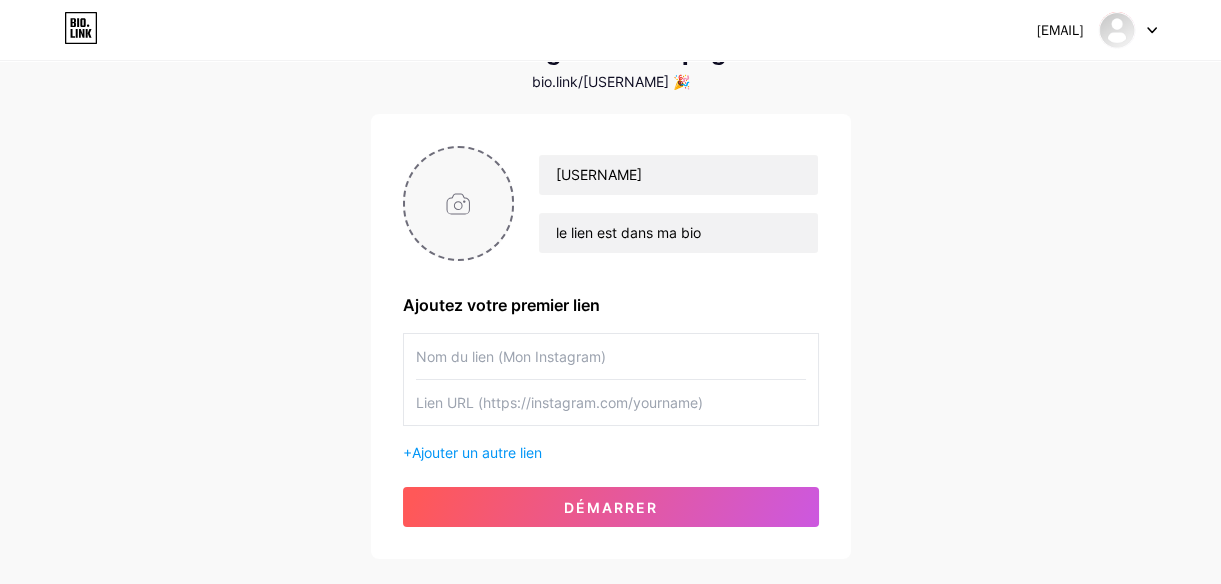 click at bounding box center (459, 203) 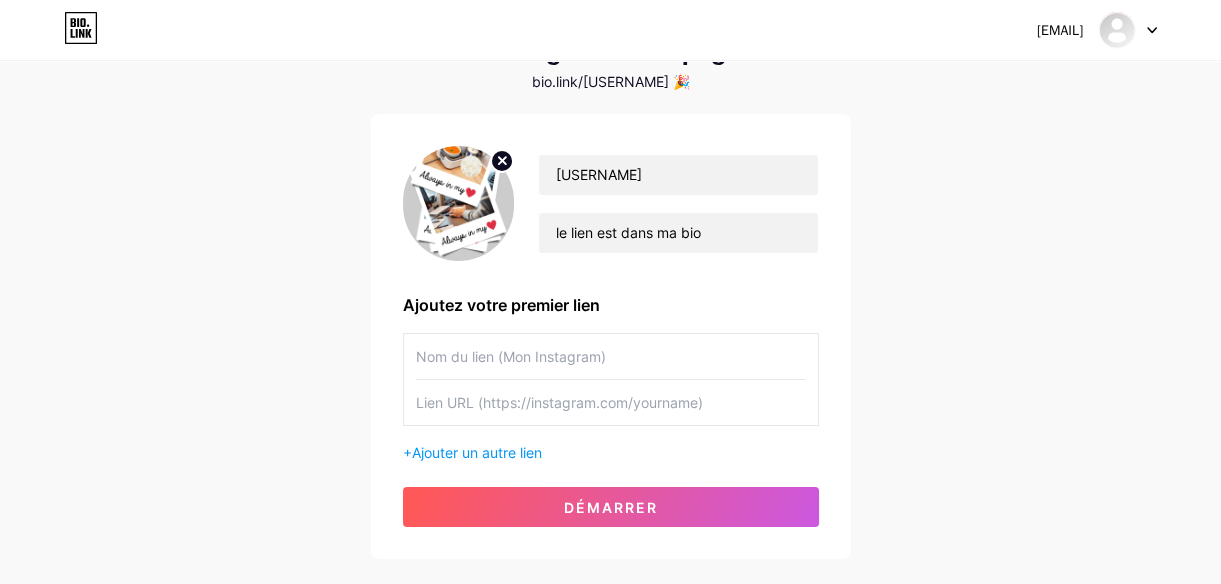 click at bounding box center (502, 161) 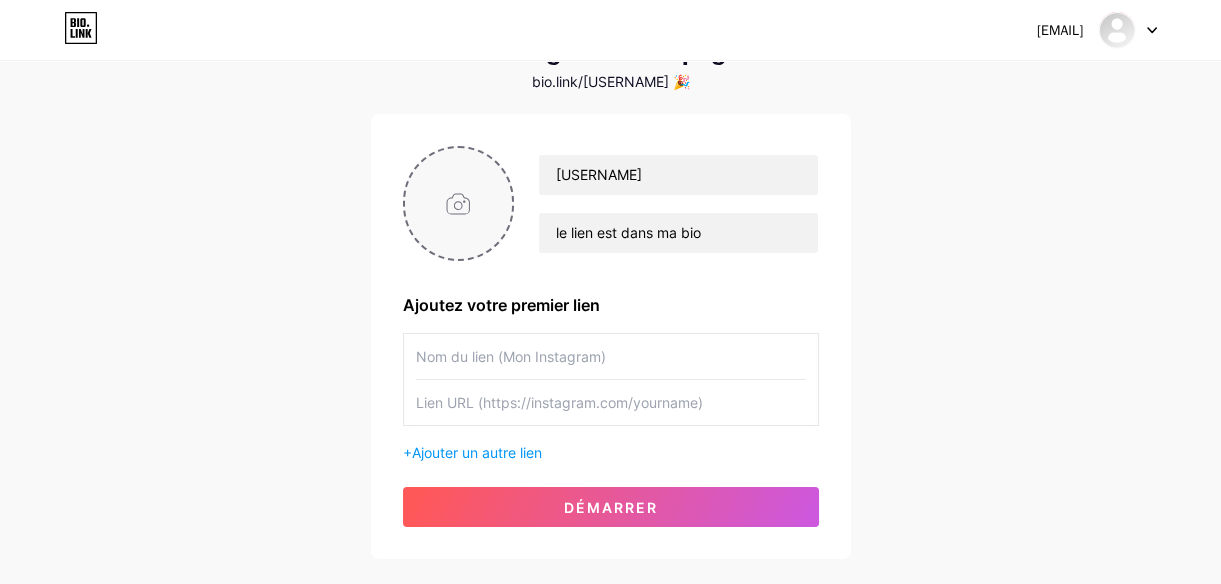 click at bounding box center (459, 203) 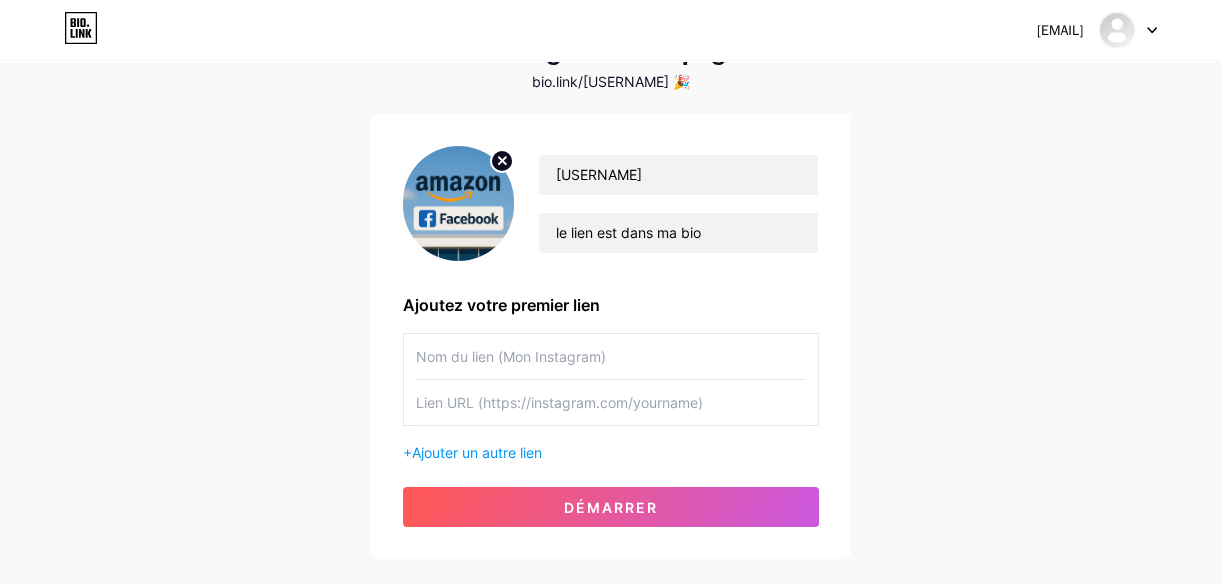 click at bounding box center (611, 356) 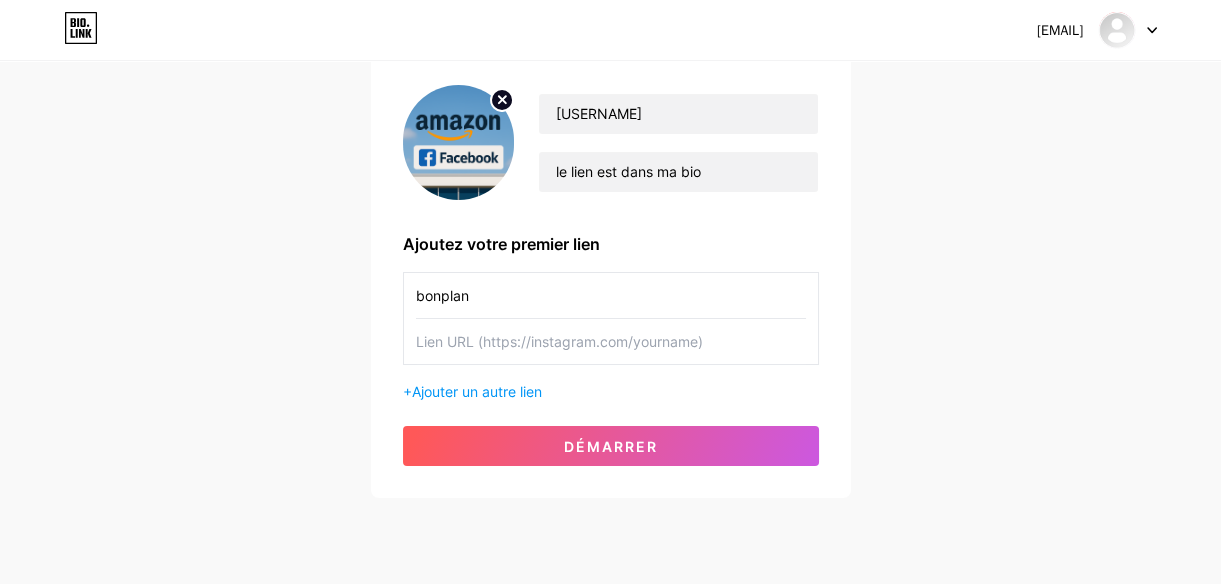 scroll, scrollTop: 181, scrollLeft: 0, axis: vertical 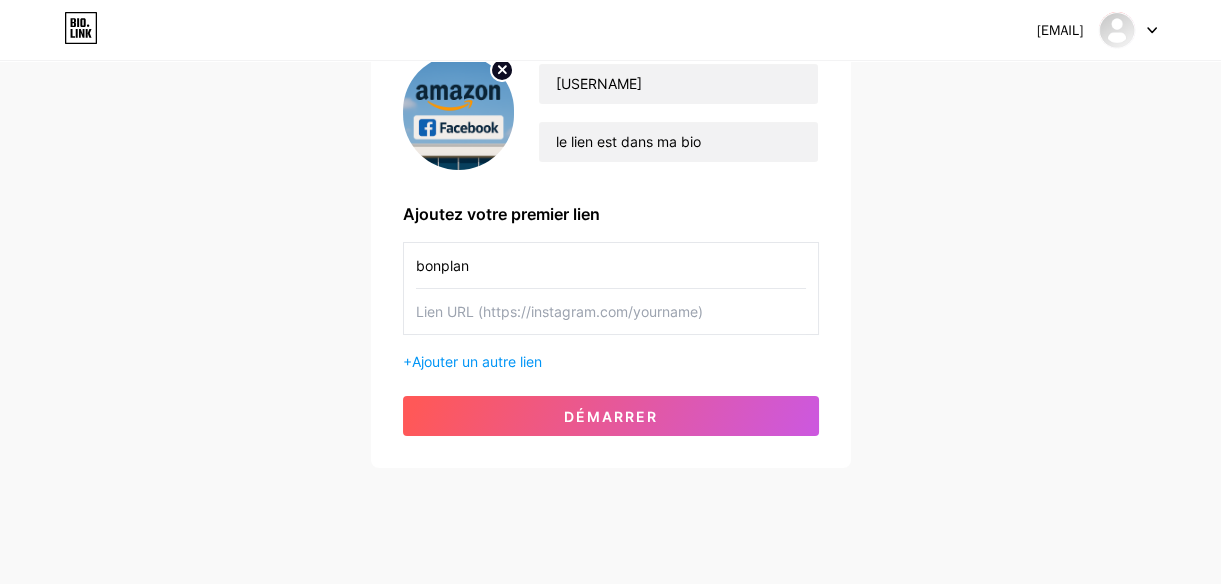 type on "bonplan" 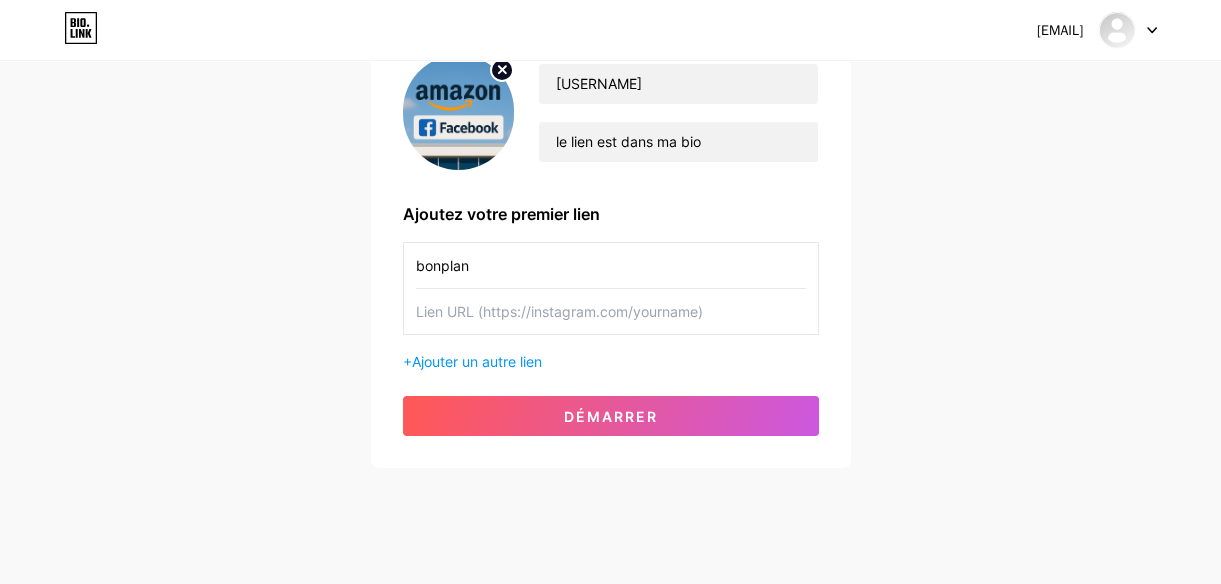 click at bounding box center (611, 265) 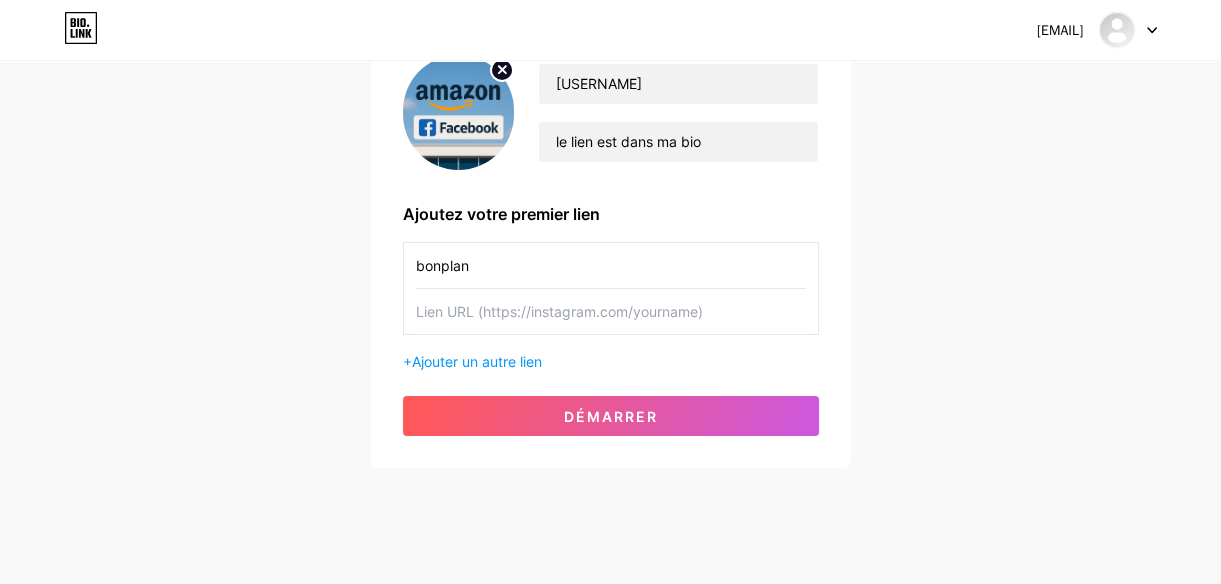 paste on "https://www.facebook.com/[USERNAME]" 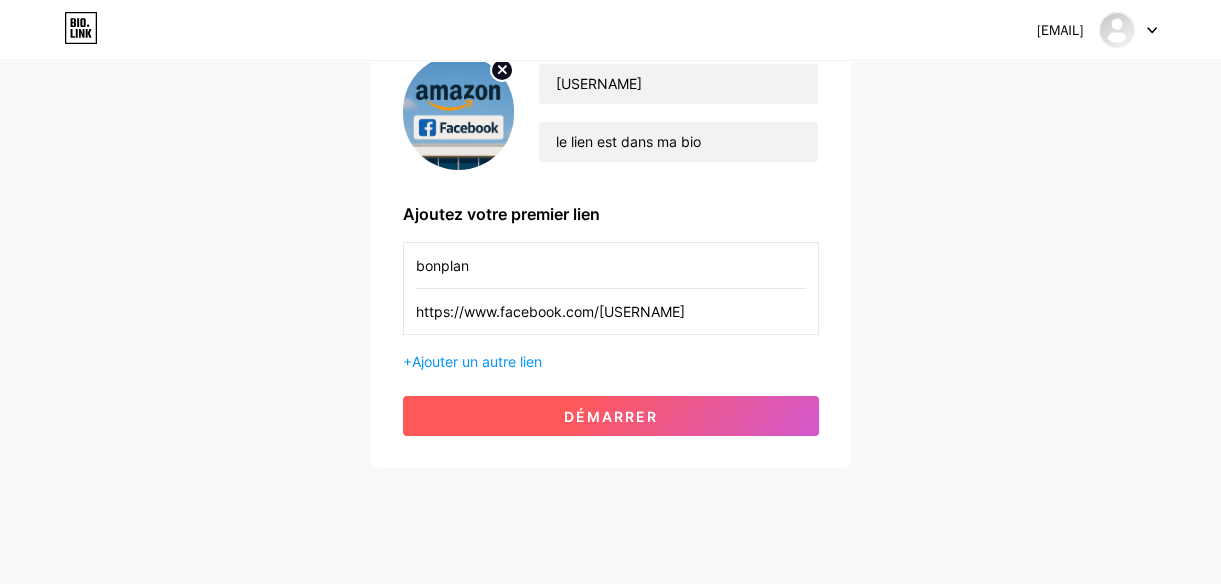 type on "https://www.facebook.com/[USERNAME]" 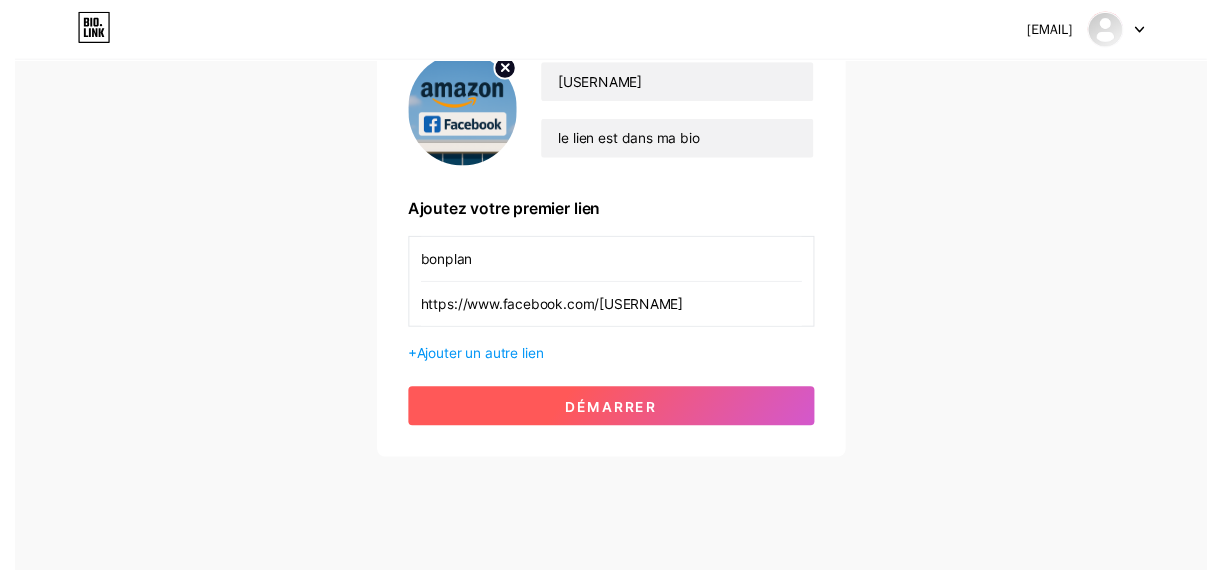 scroll, scrollTop: 0, scrollLeft: 0, axis: both 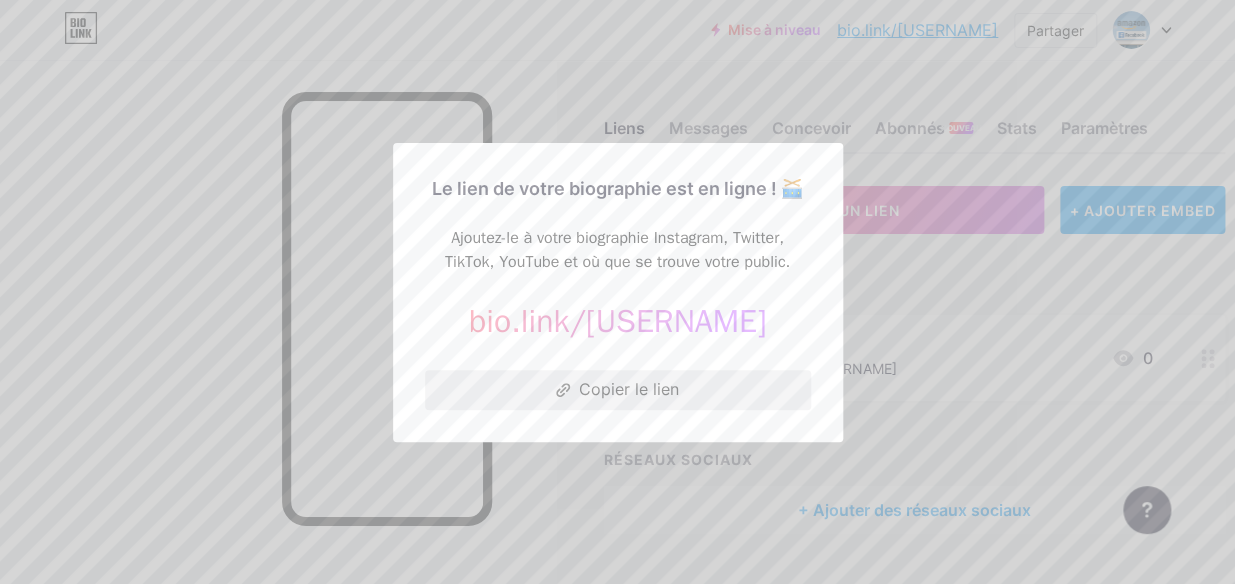 click on "Copier le lien" at bounding box center (629, 389) 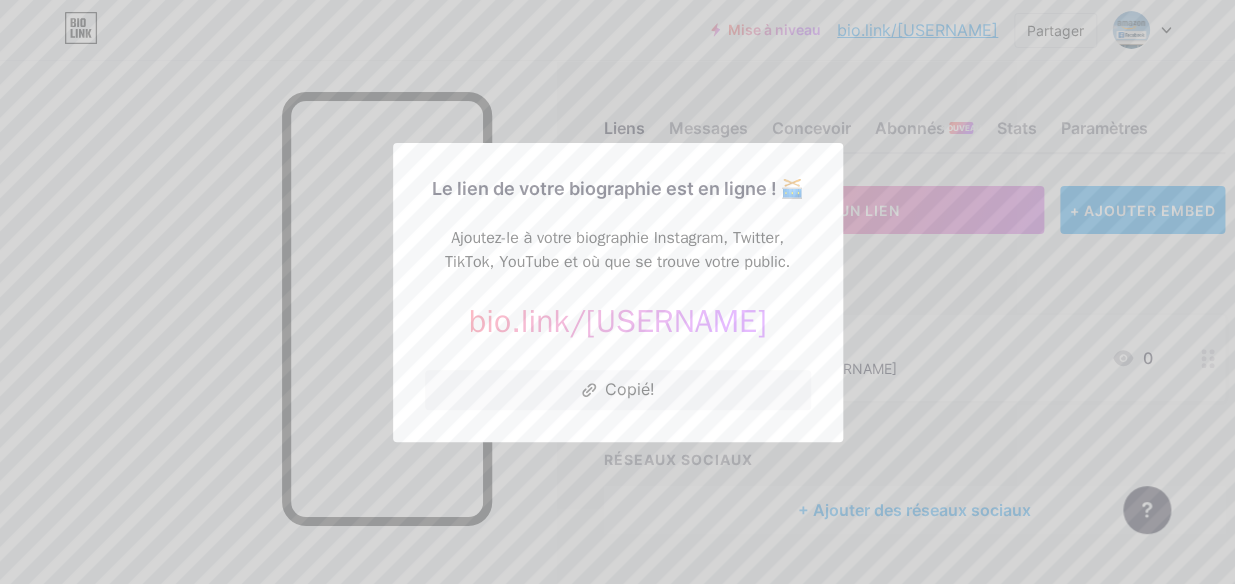 click at bounding box center [617, 292] 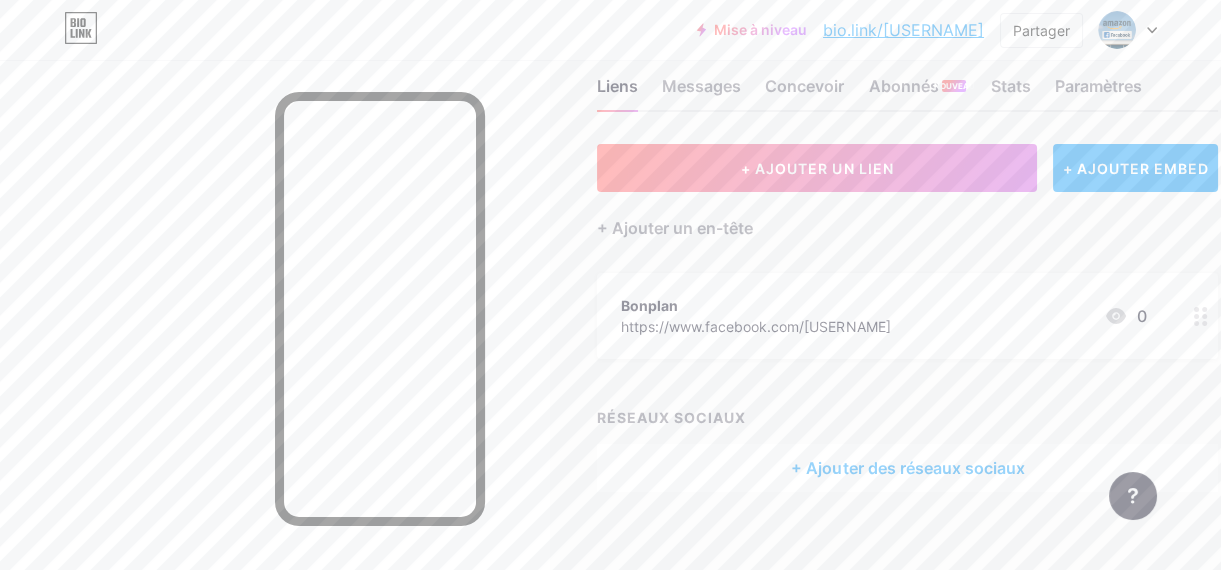 scroll, scrollTop: 62, scrollLeft: 0, axis: vertical 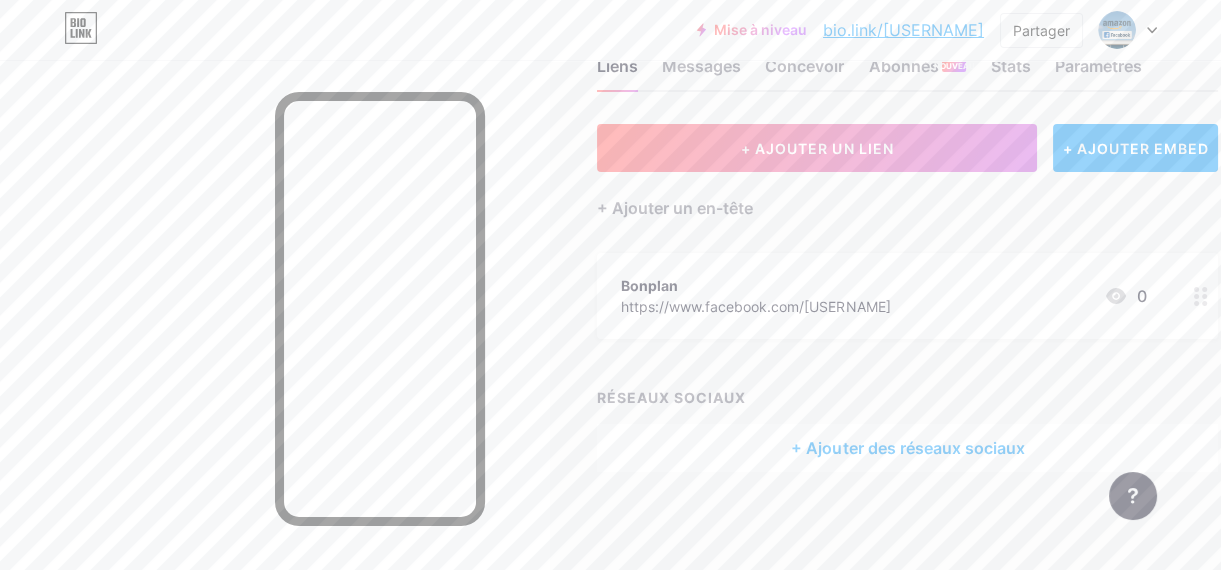 click on "+ Ajouter des réseaux sociaux" at bounding box center [907, 448] 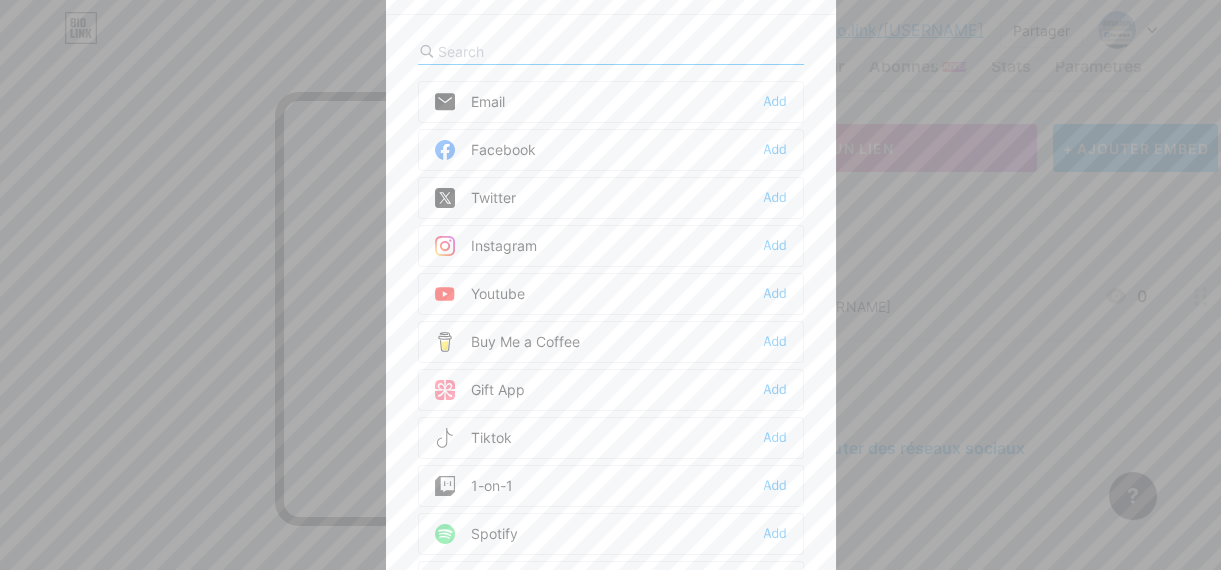 scroll, scrollTop: 49, scrollLeft: 0, axis: vertical 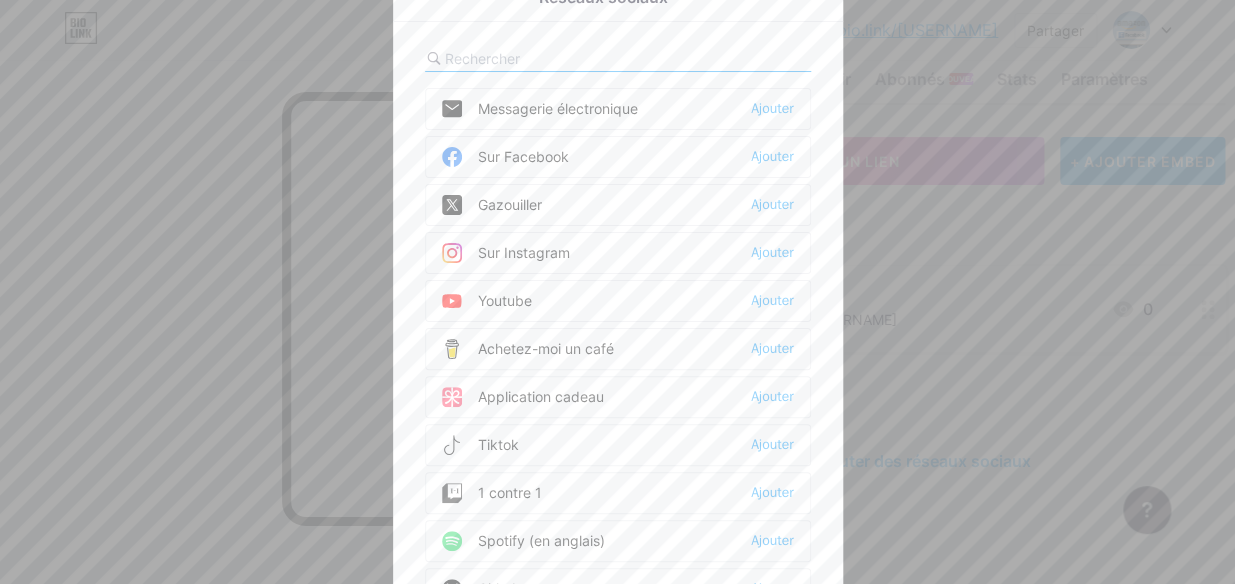click on "Sur Instagram" at bounding box center [558, 108] 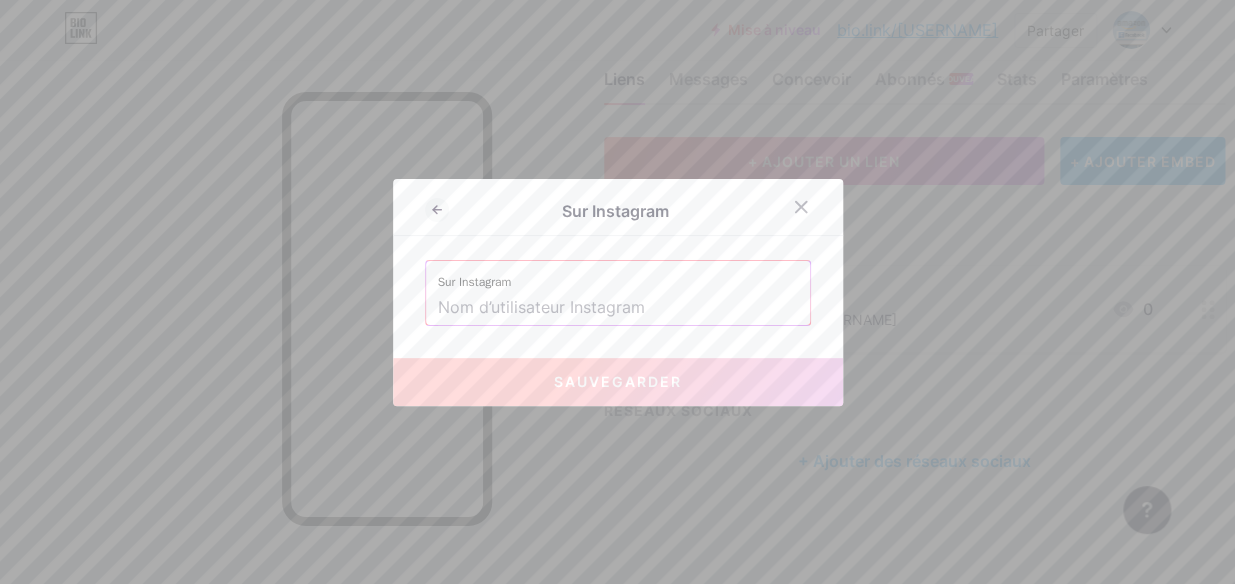 click at bounding box center [618, 308] 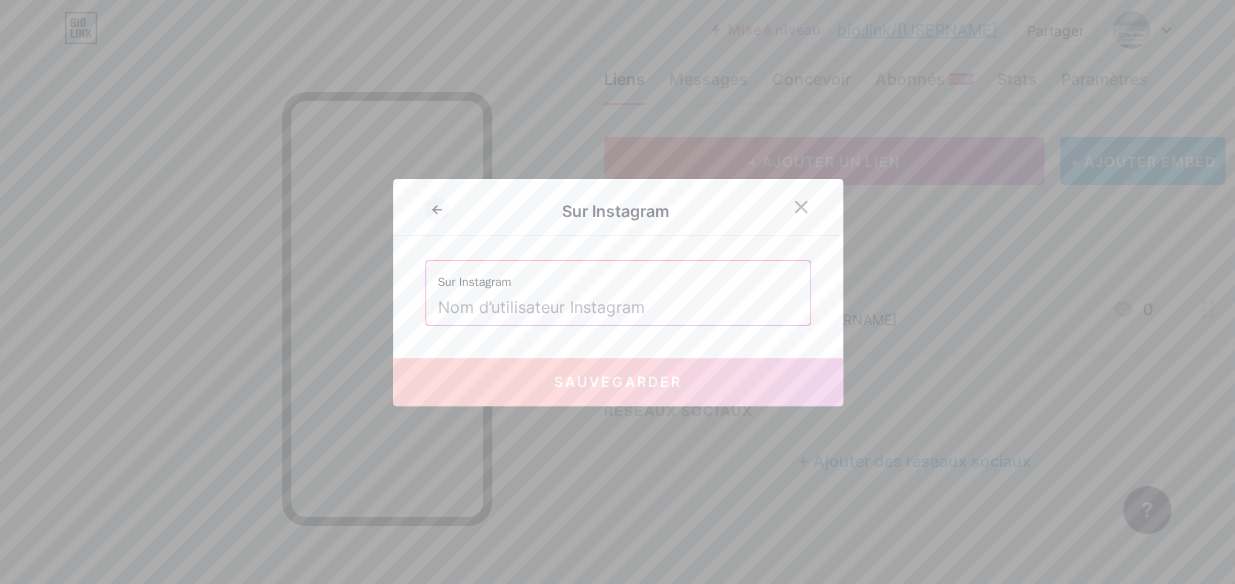 type on "[USERNAME]" 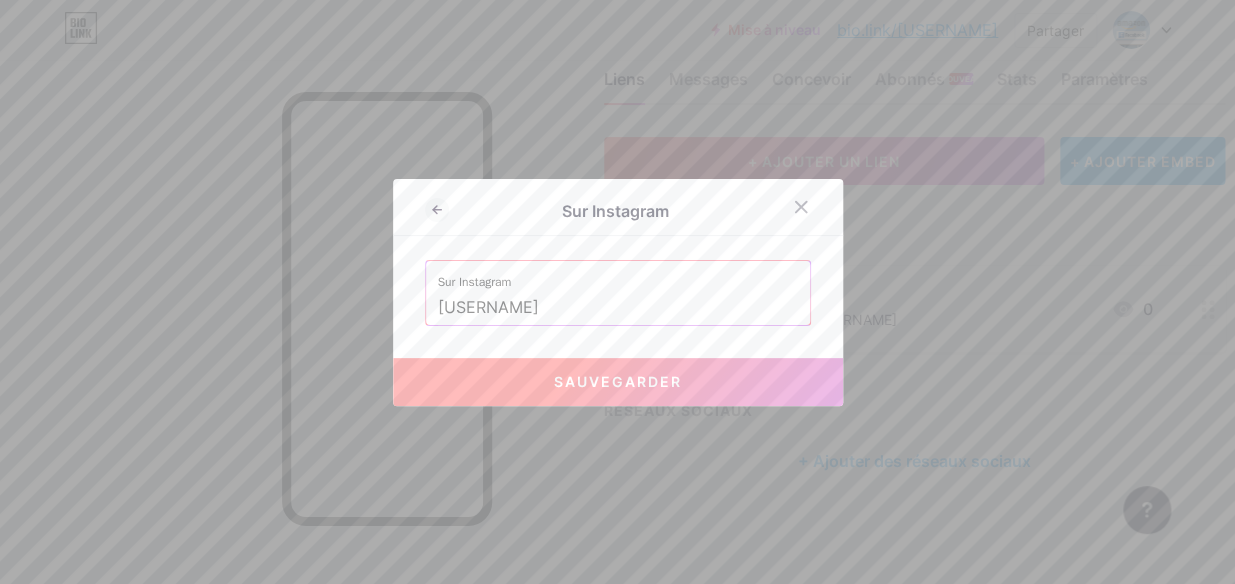 click on "Sauvegarder" at bounding box center (618, 381) 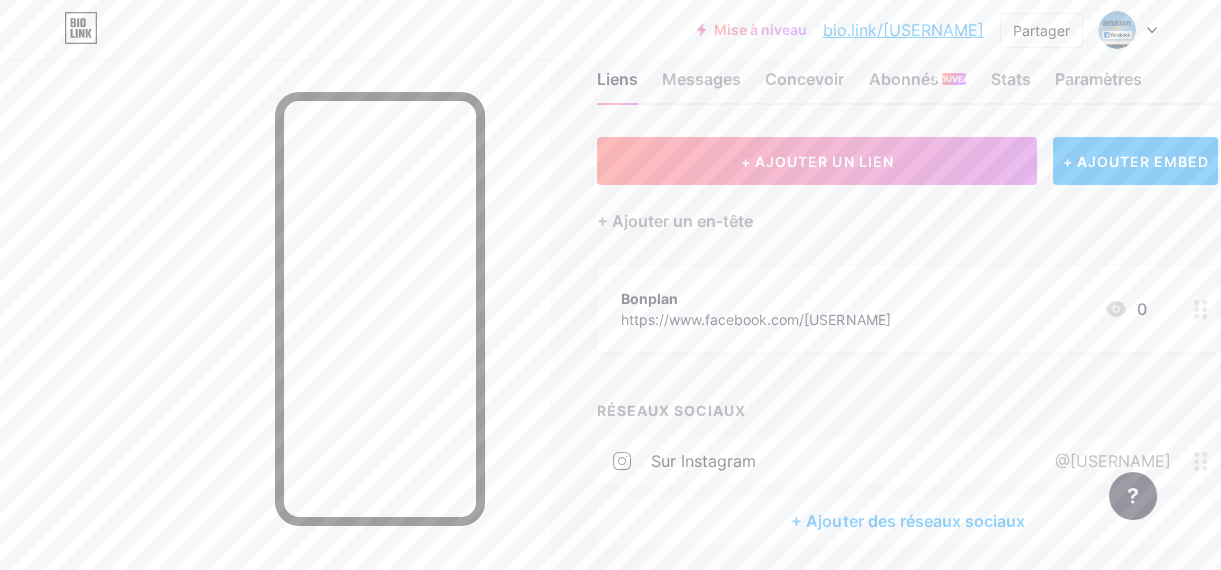 click on "Sur Instagram" at bounding box center [703, 461] 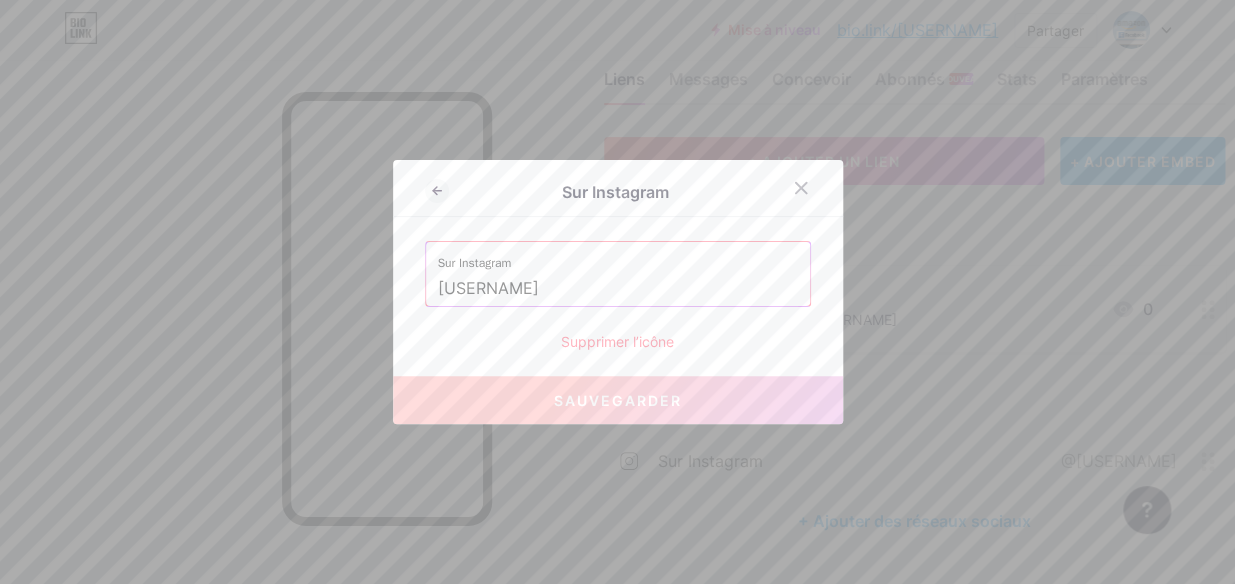 click on "Sauvegarder" at bounding box center (618, 400) 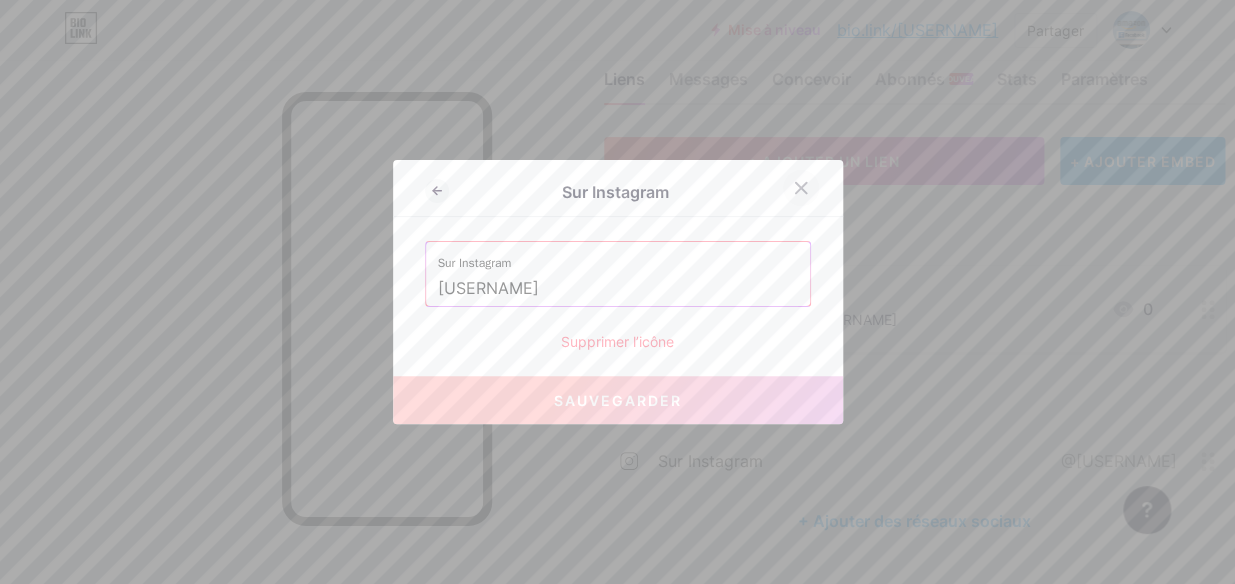 click at bounding box center (801, 188) 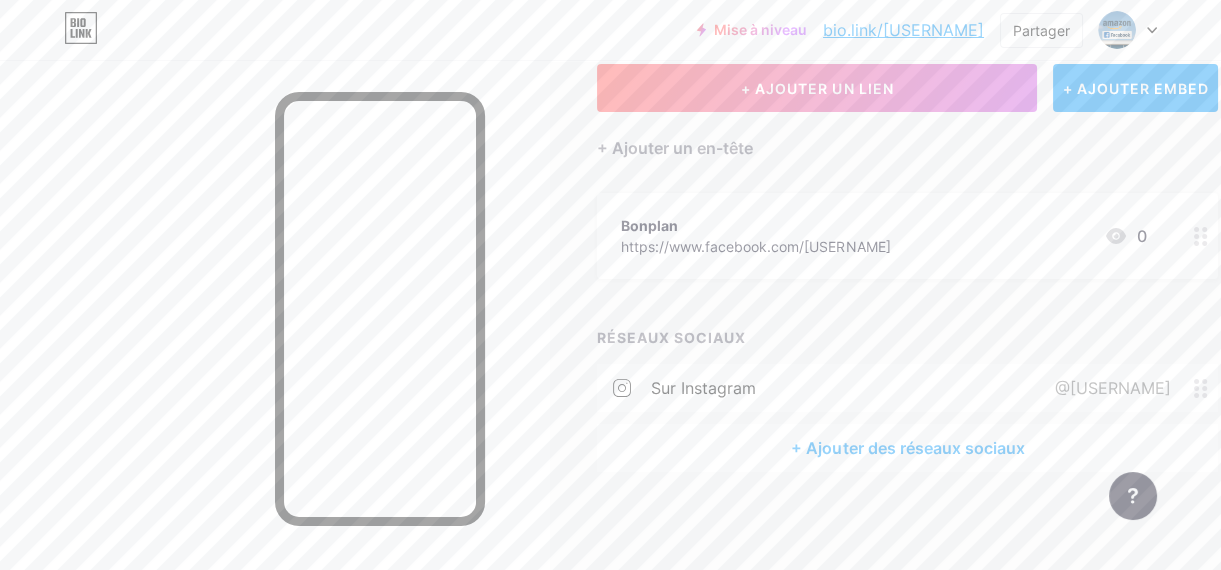 click on "Sur Instagram" at bounding box center (703, 388) 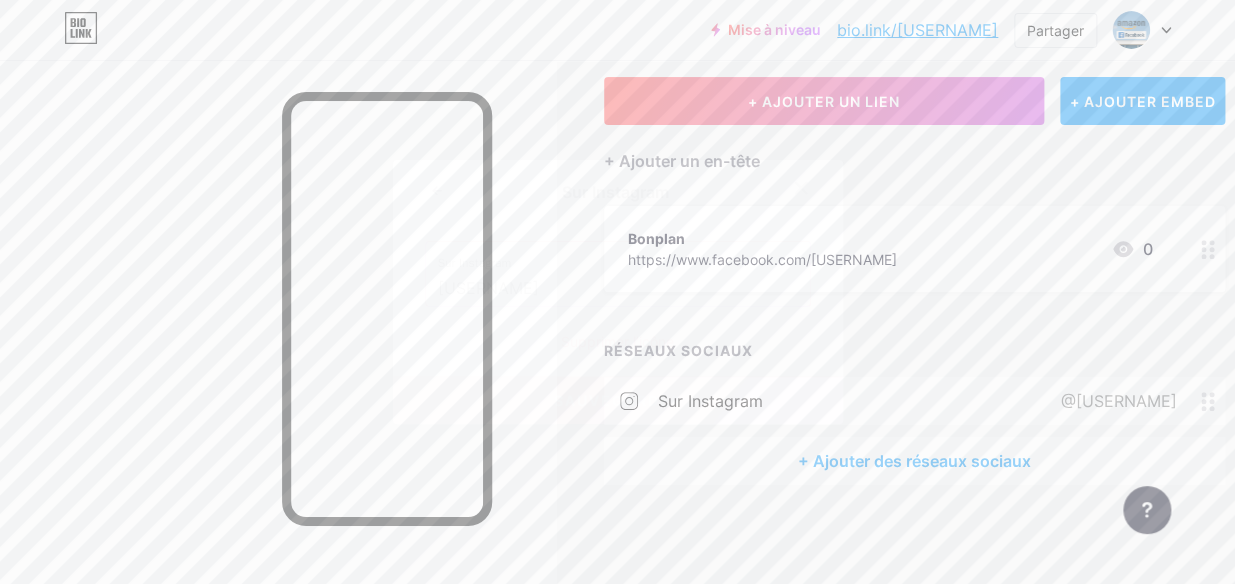 click on "[USERNAME]" at bounding box center [618, 289] 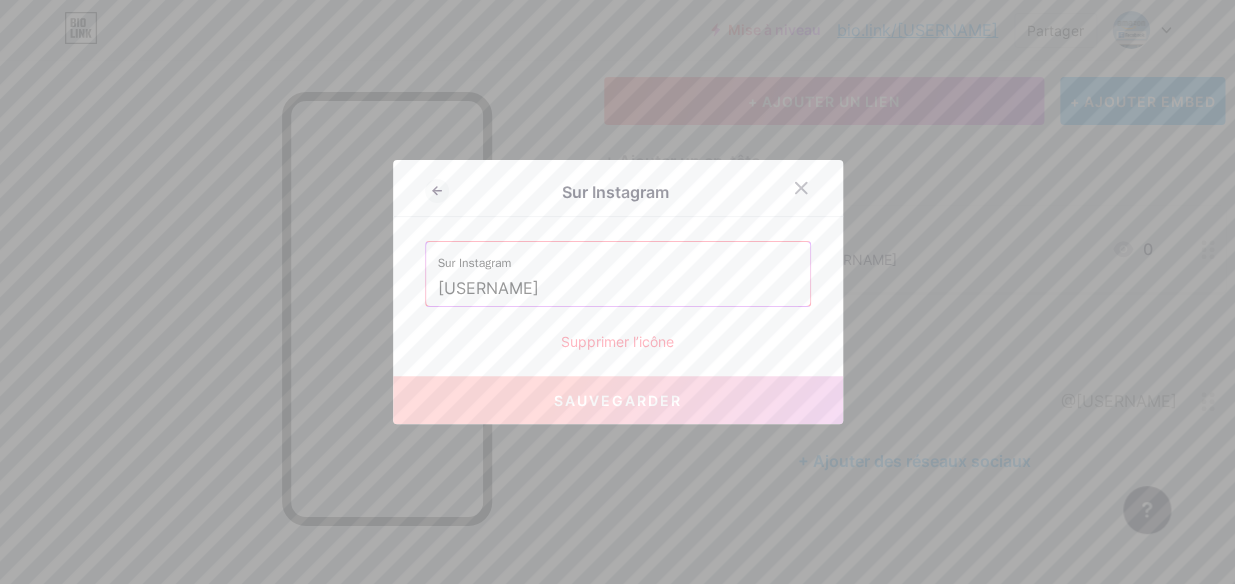 click on "[USERNAME]" at bounding box center (618, 289) 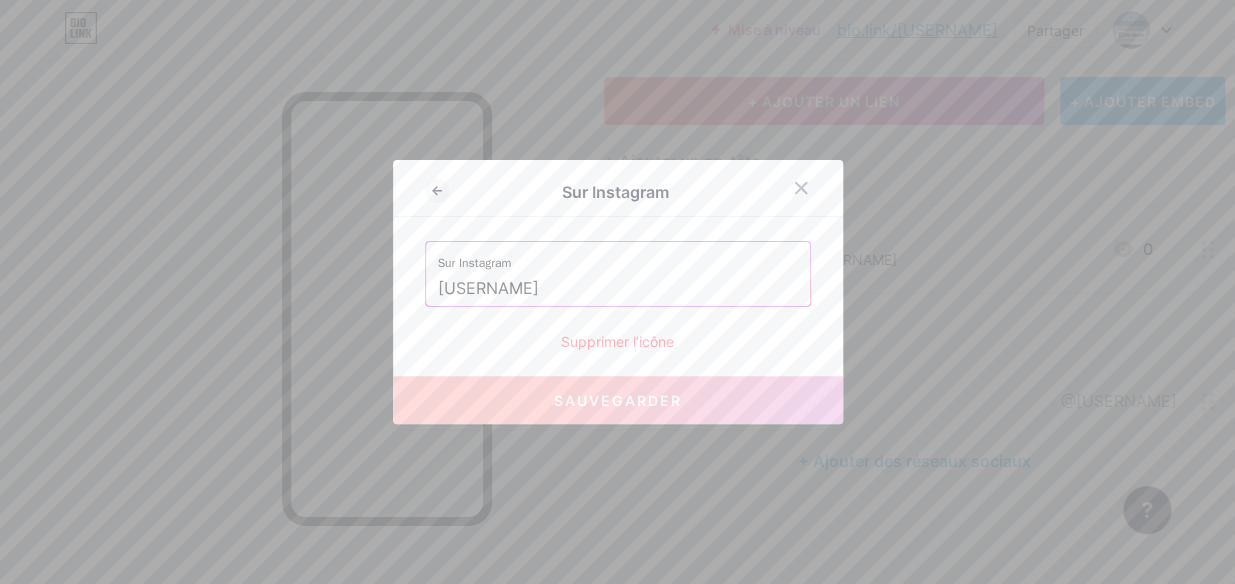 paste on "https://www.instagram.com/[USERNAME]/" 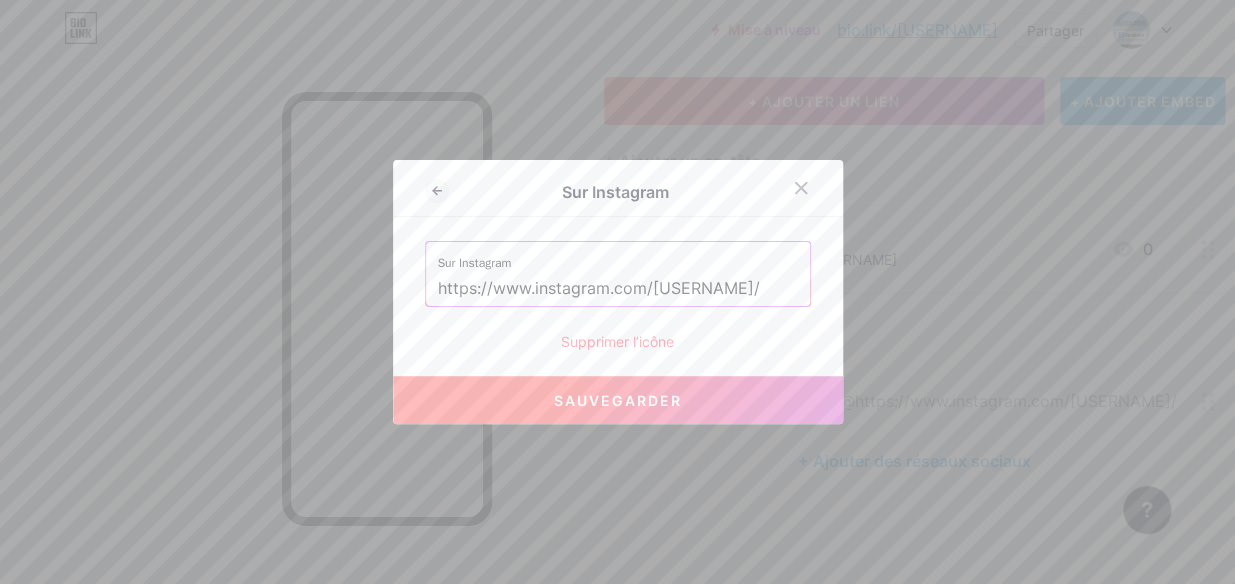 type on "https://www.instagram.com/[USERNAME]/" 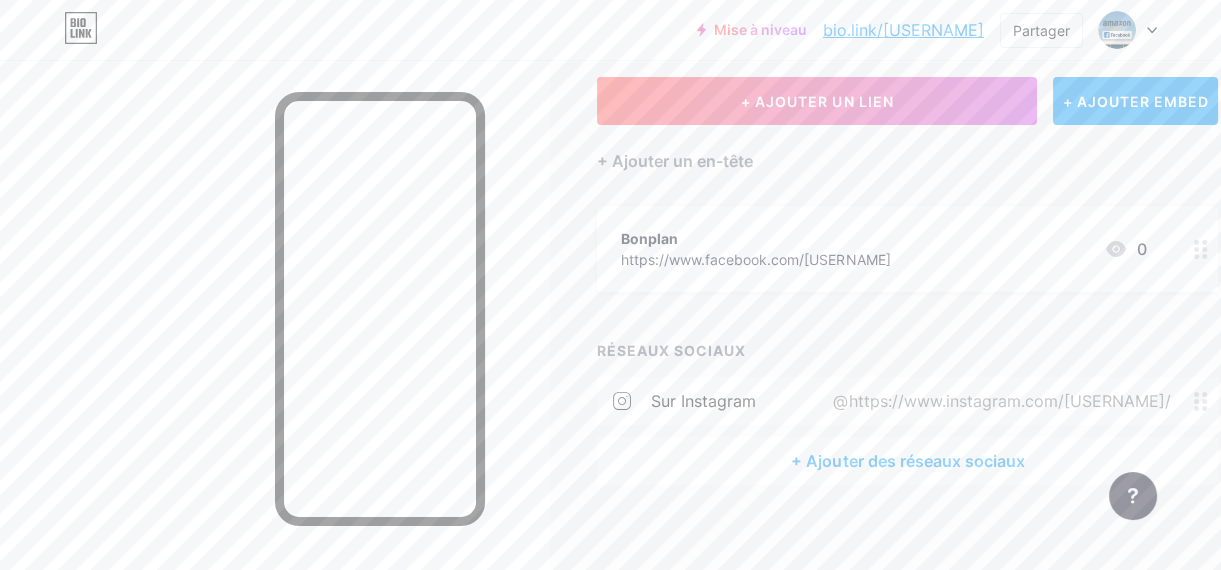 click on "@https://www.instagram.com/[USERNAME]/" at bounding box center [997, 401] 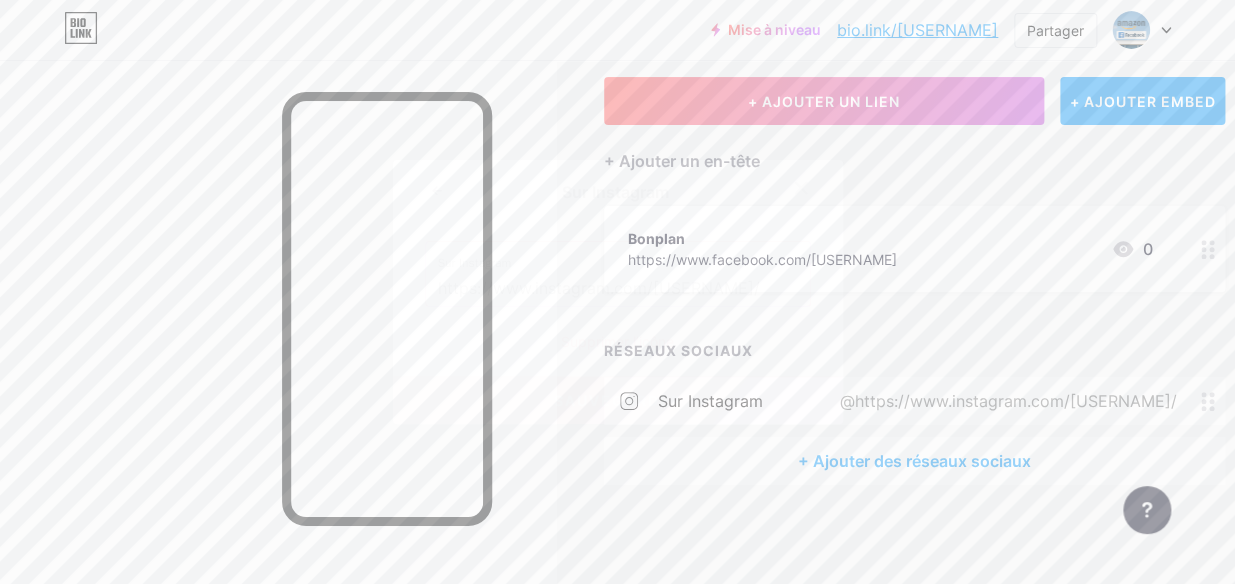 click at bounding box center (617, 292) 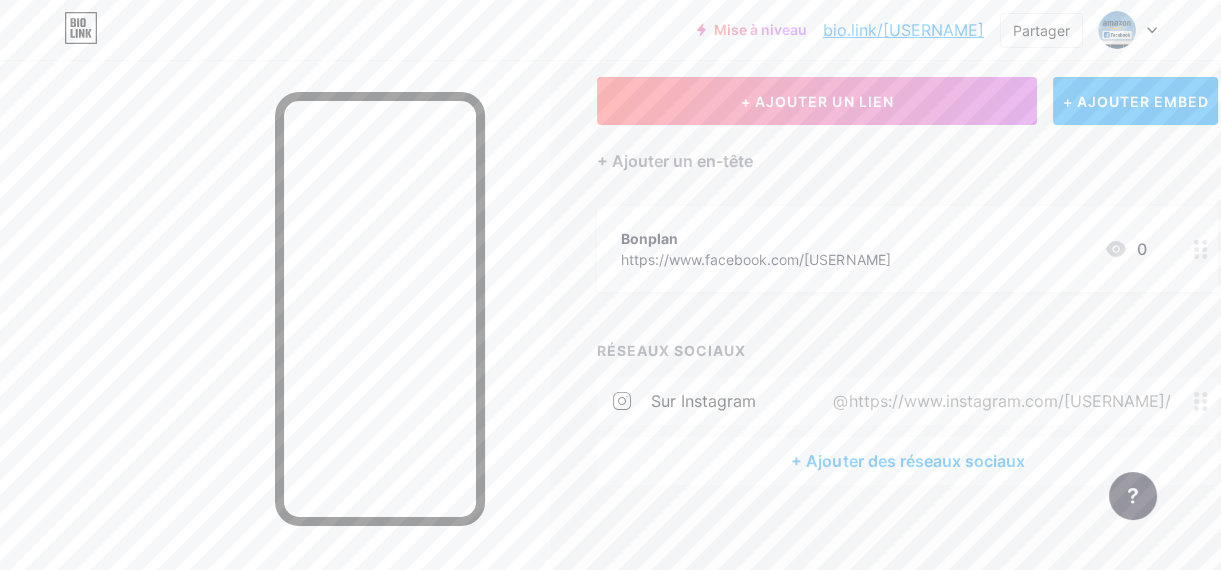 click on "Sur Instagram" at bounding box center (703, 401) 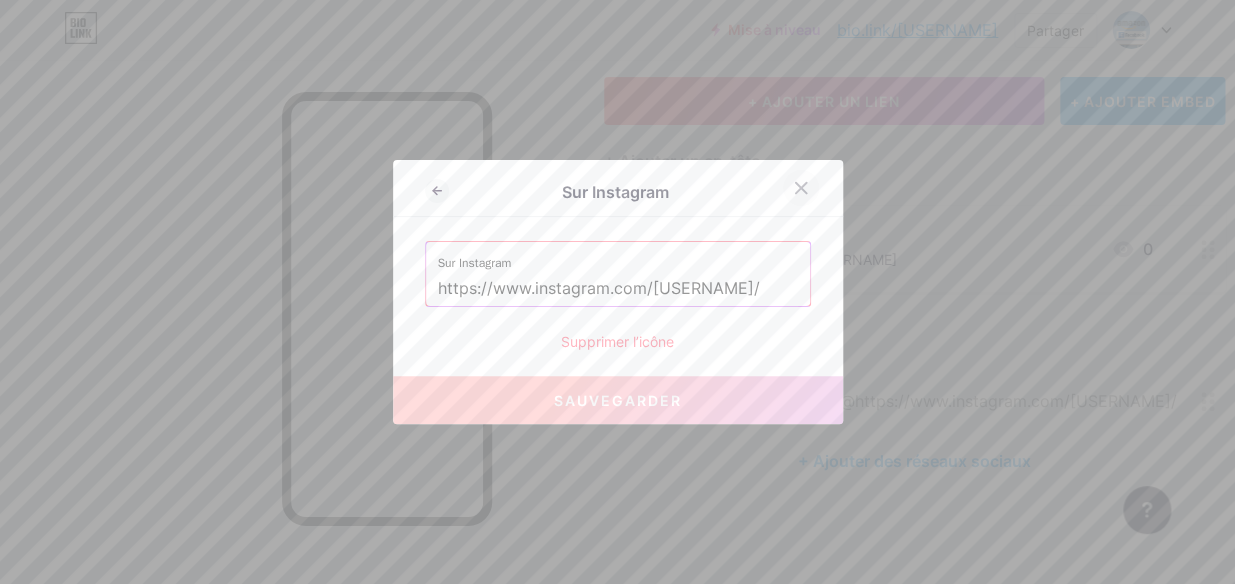 click at bounding box center [801, 188] 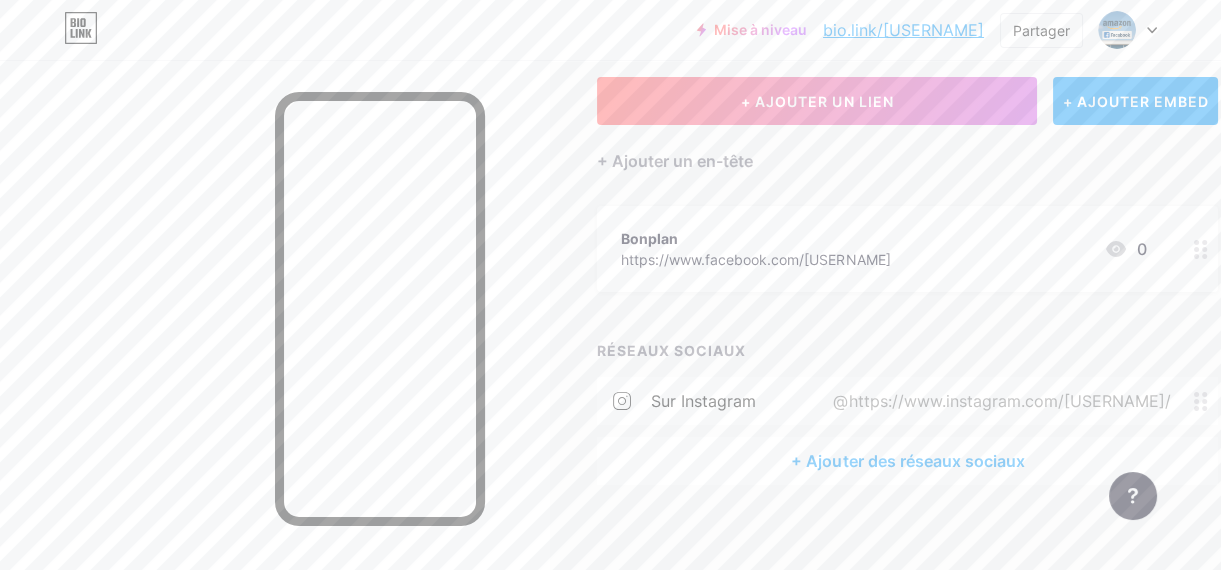 click on "@https://www.instagram.com/[USERNAME]/" at bounding box center [997, 401] 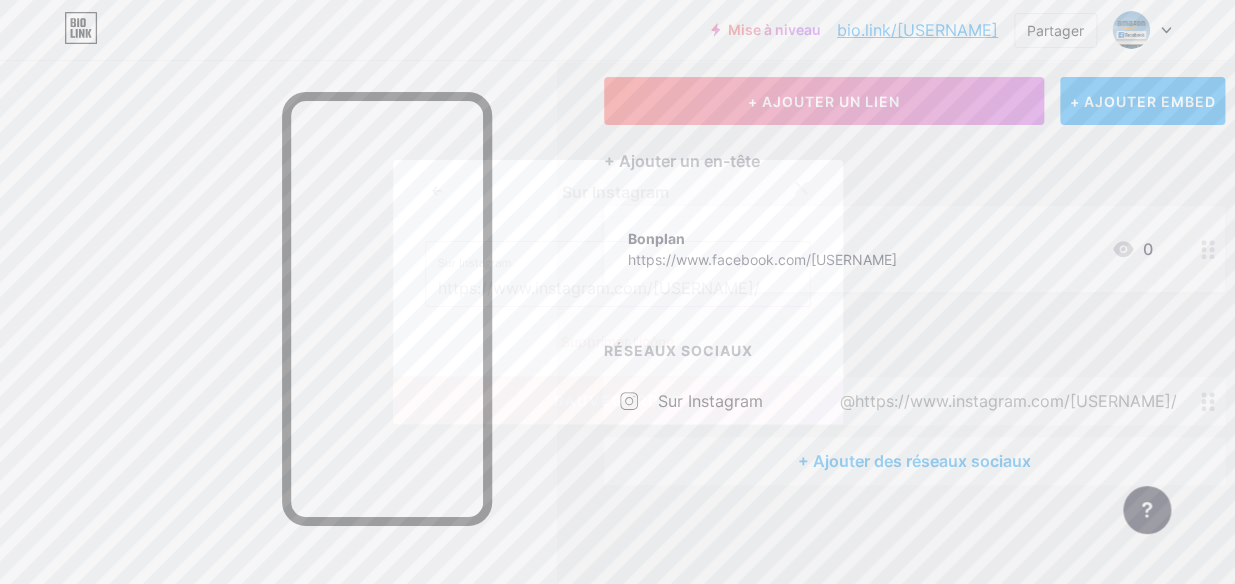 click at bounding box center (801, 188) 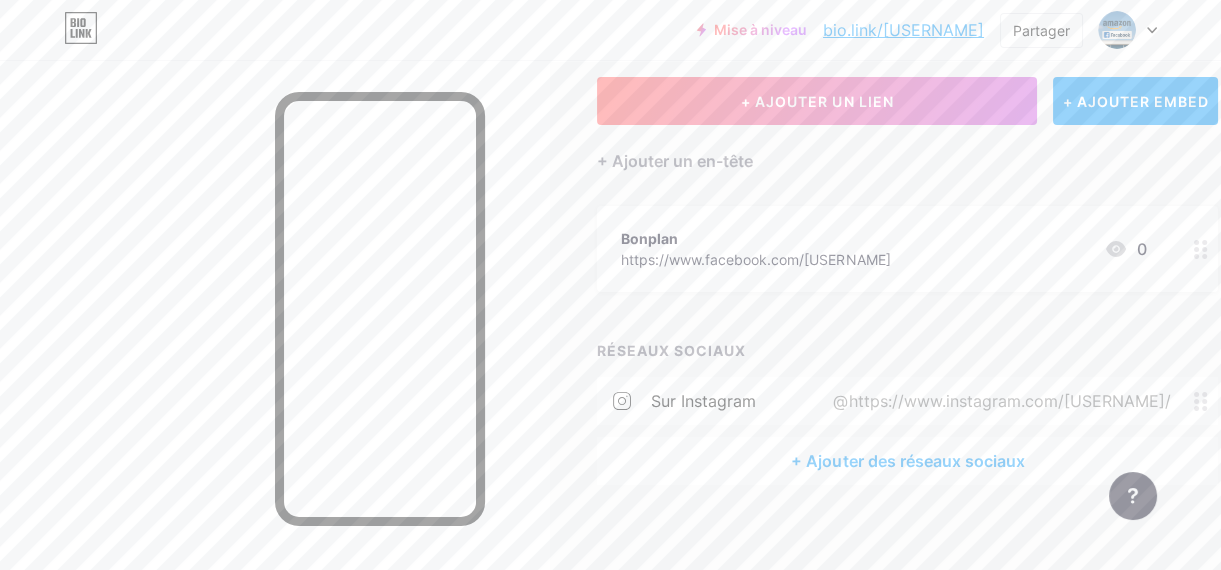 click at bounding box center (1206, 401) 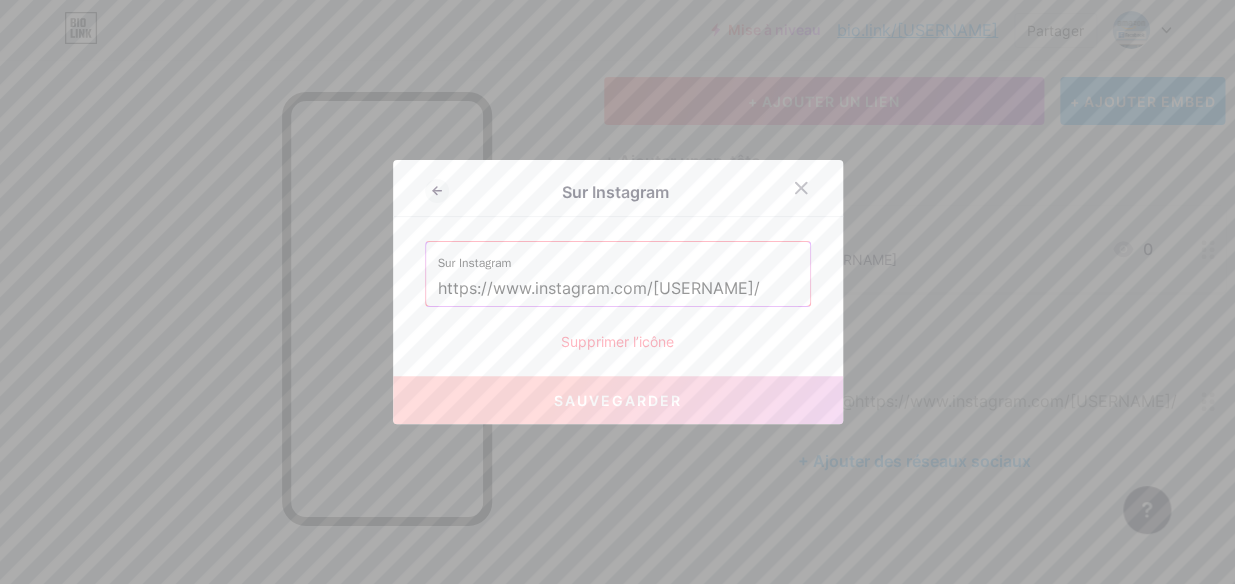 drag, startPoint x: 721, startPoint y: 285, endPoint x: 297, endPoint y: 270, distance: 424.26526 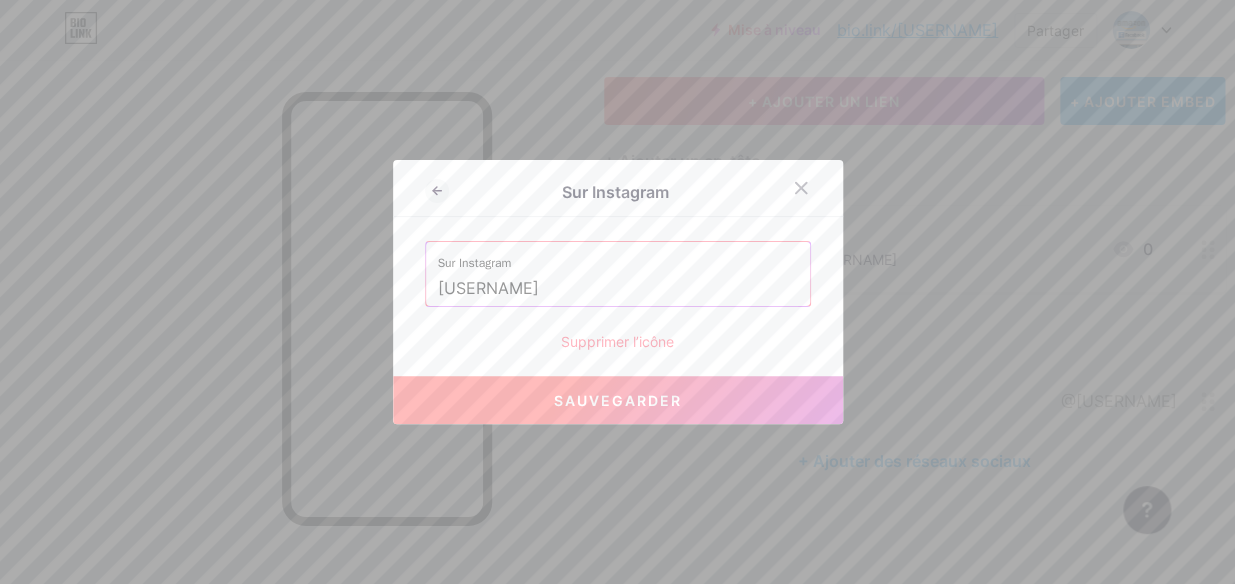 type on "[USERNAME]" 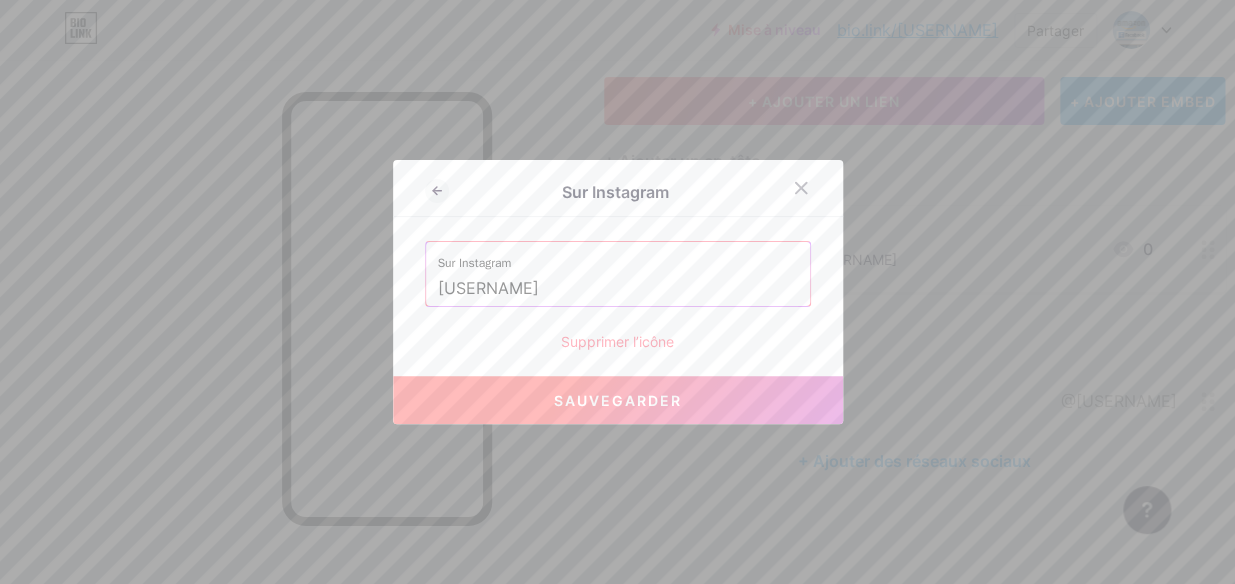 click on "Sauvegarder" at bounding box center (618, 400) 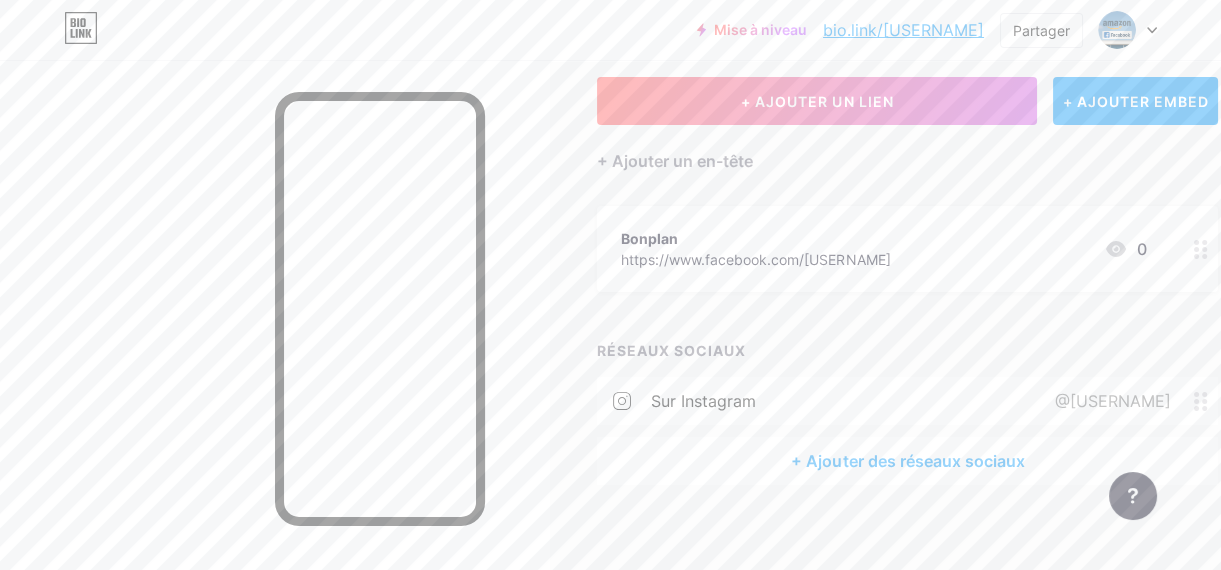 click on "+ Ajouter des réseaux sociaux" at bounding box center (907, 461) 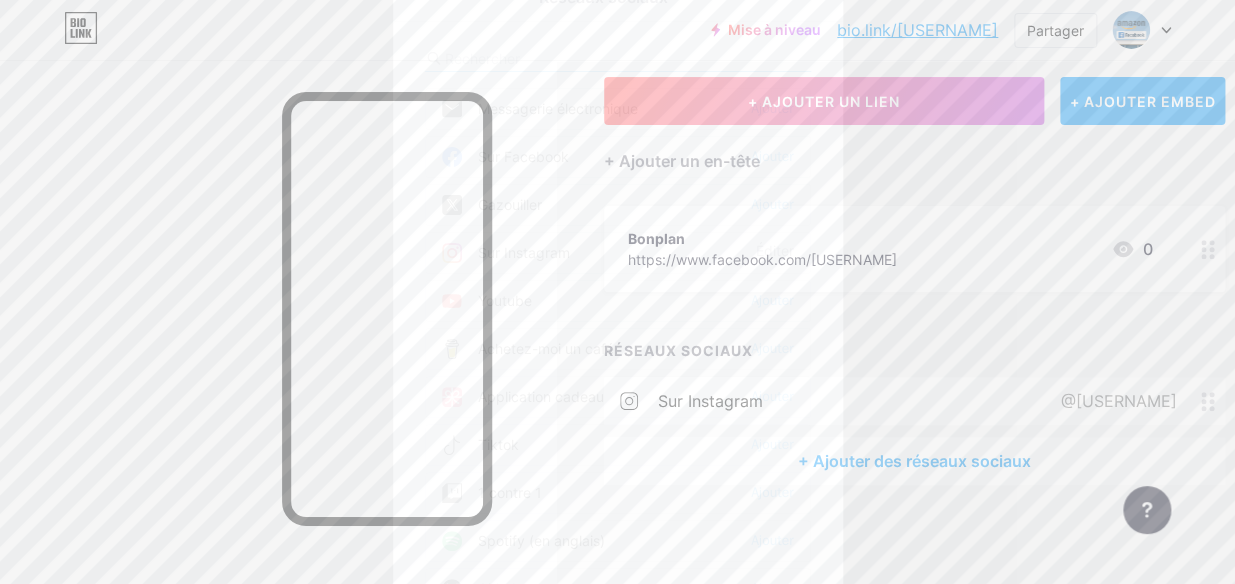 click on "Sur Facebook" at bounding box center [558, 108] 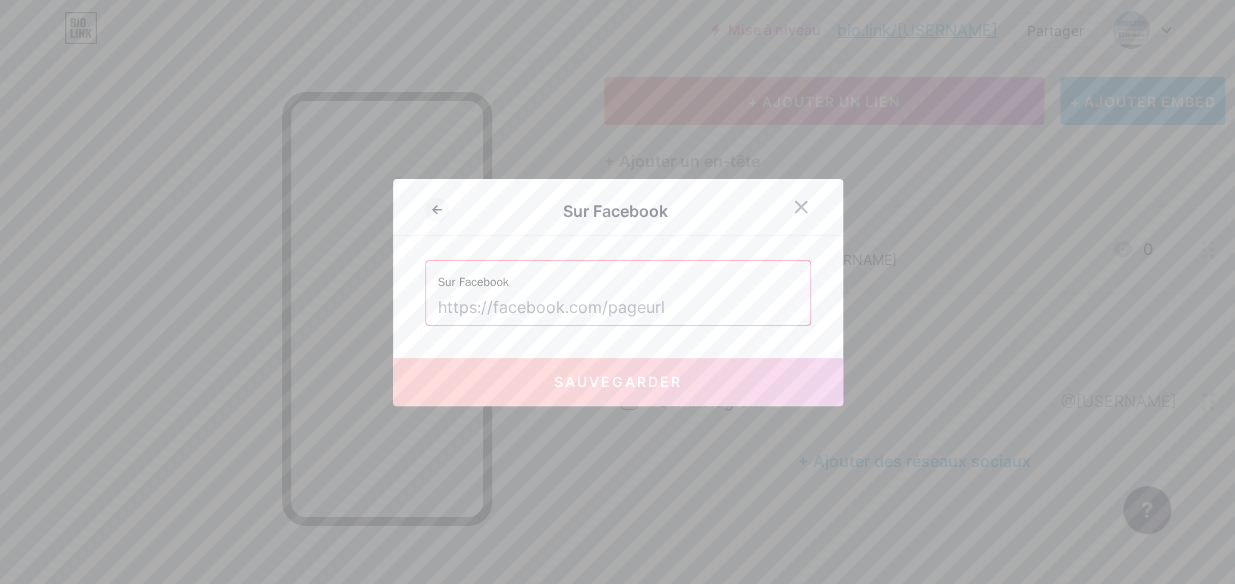 drag, startPoint x: 679, startPoint y: 302, endPoint x: 479, endPoint y: 302, distance: 200 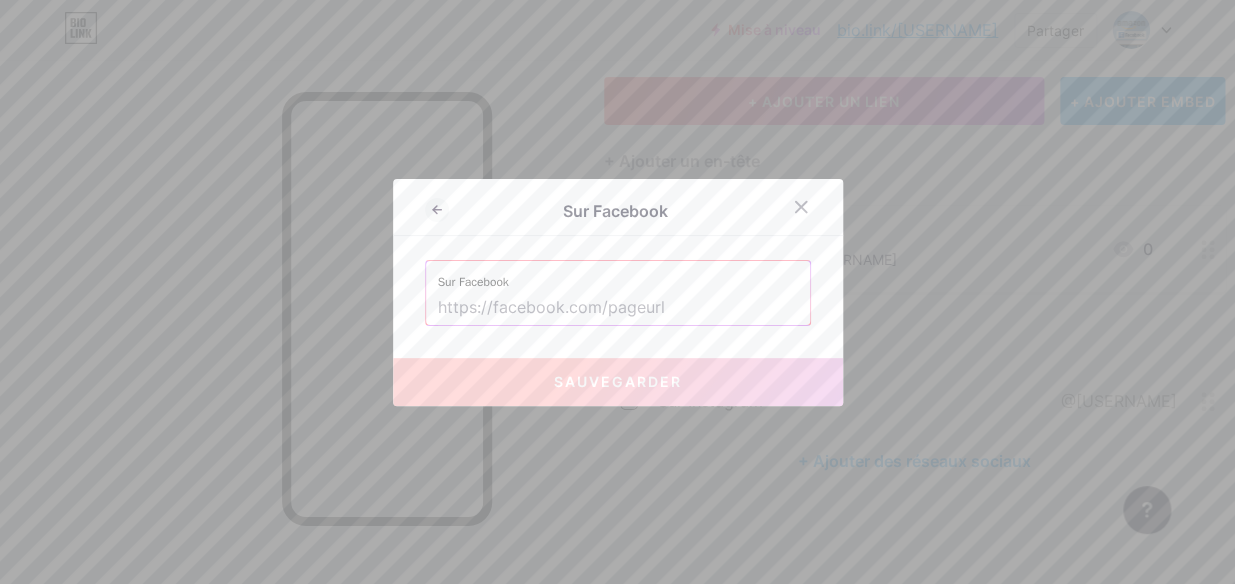 drag, startPoint x: 693, startPoint y: 312, endPoint x: 499, endPoint y: 311, distance: 194.00258 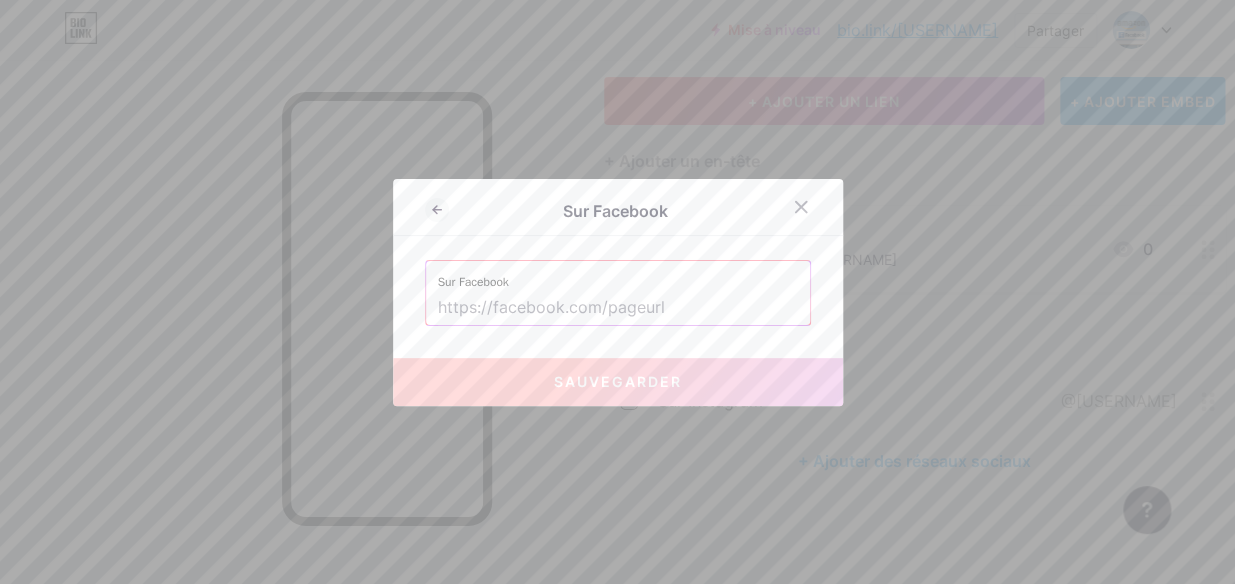 click at bounding box center (618, 308) 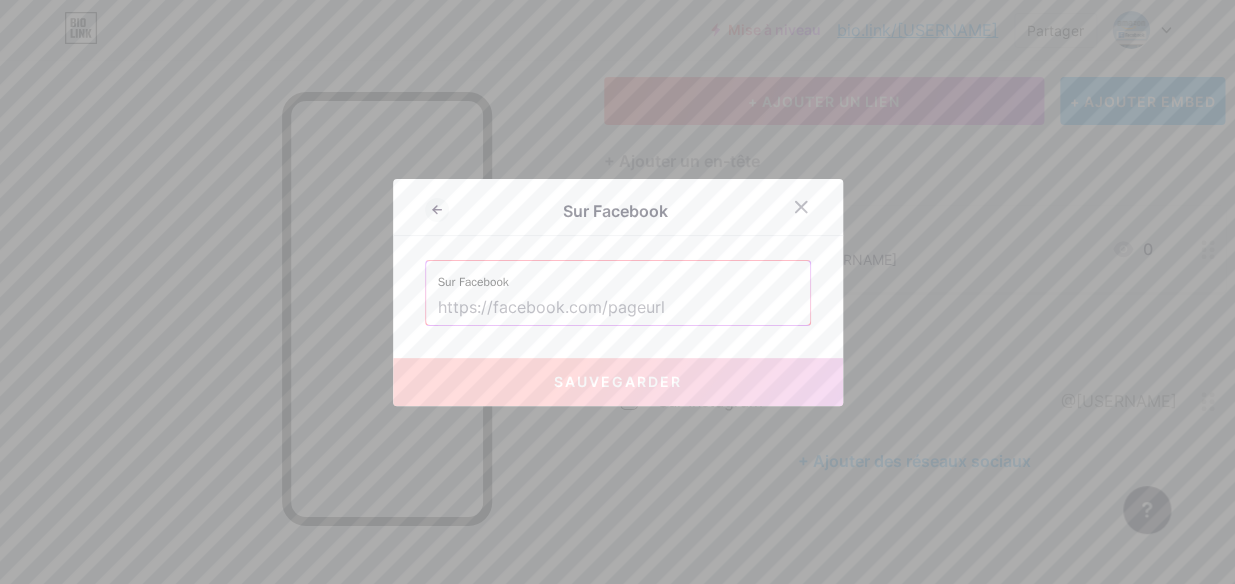 click at bounding box center [617, 292] 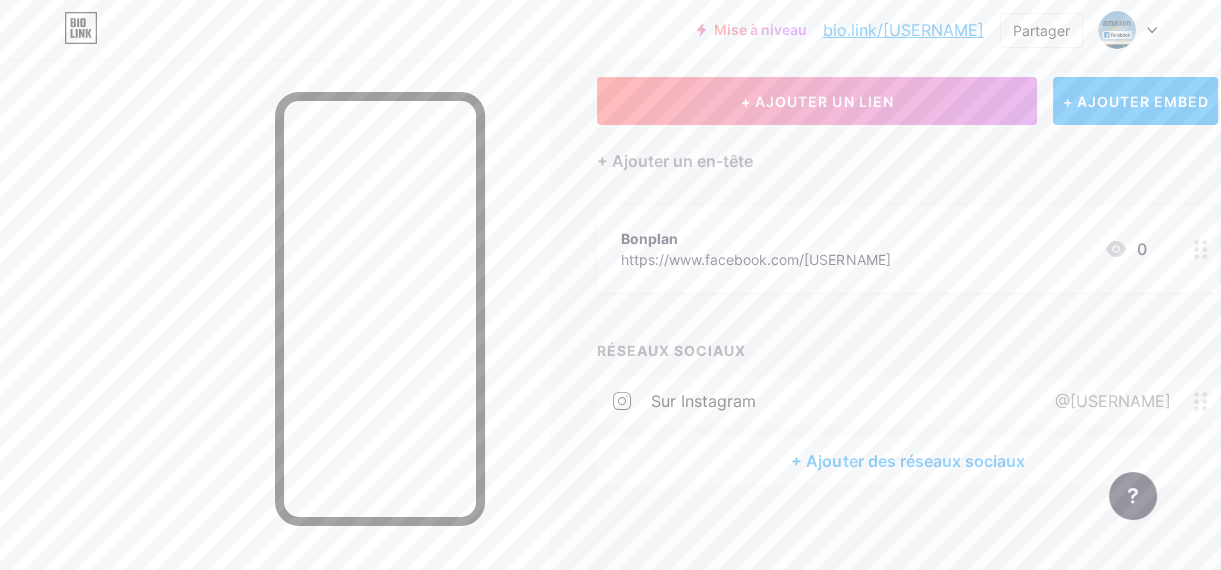 click on "@[USERNAME]" at bounding box center (1108, 401) 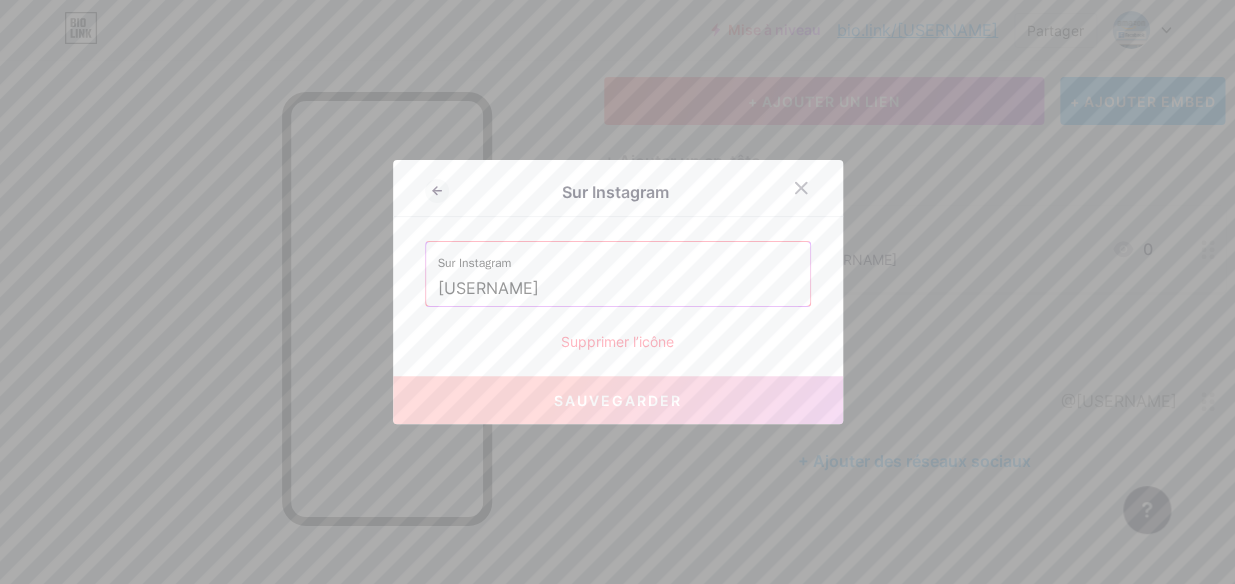 click on "[USERNAME]" at bounding box center (618, 289) 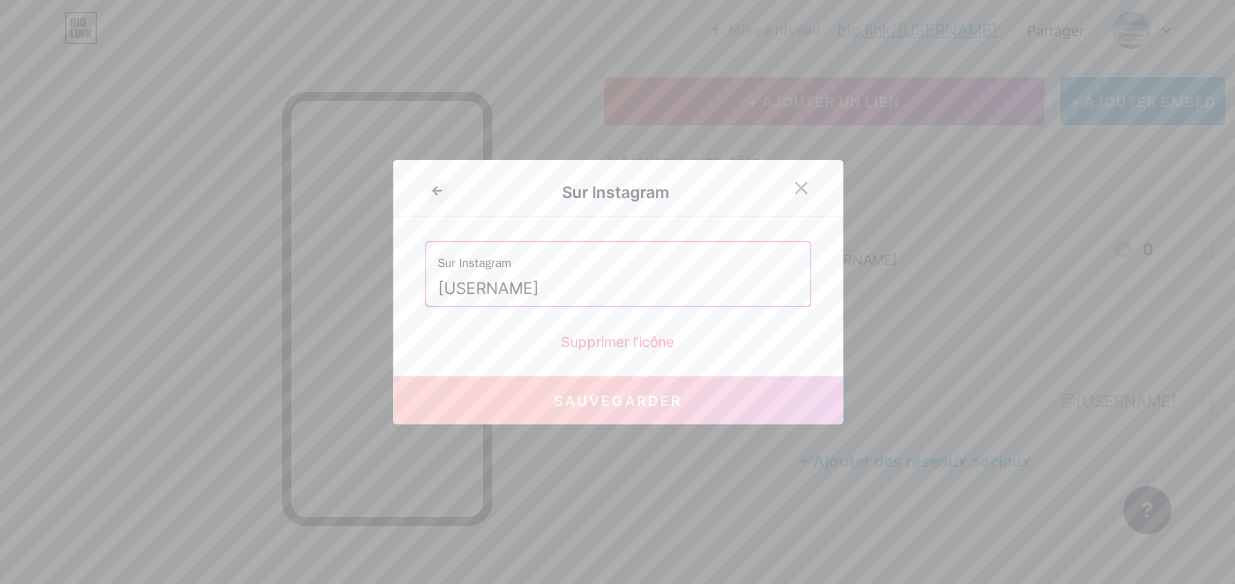 paste on "https://www.instagram.com/[USERNAME]/" 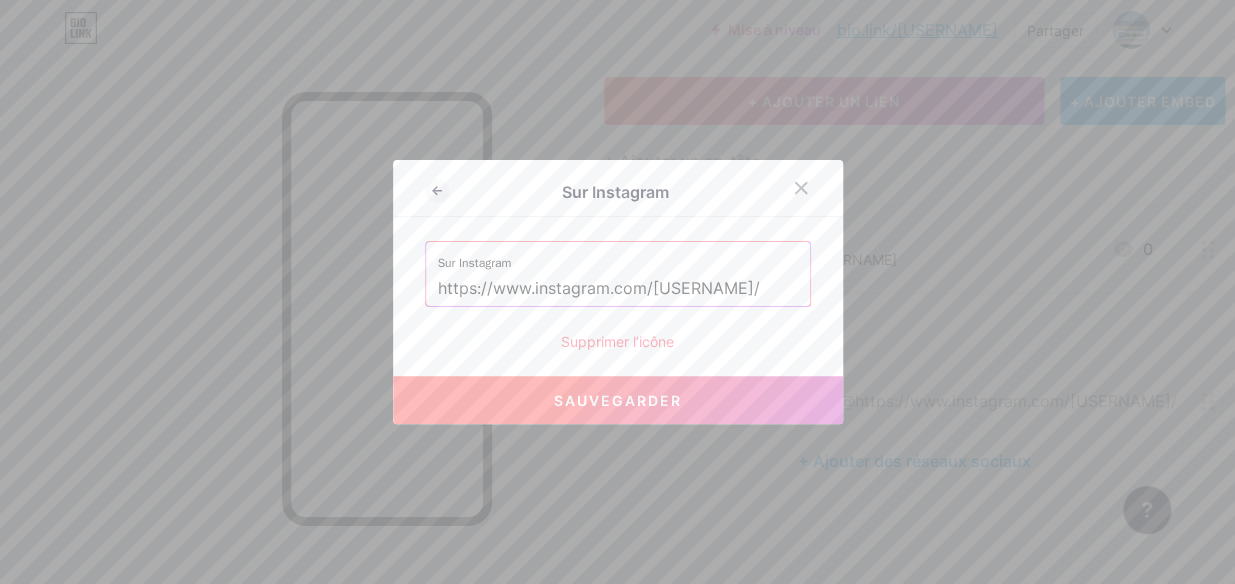 type on "https://www.instagram.com/[USERNAME]/" 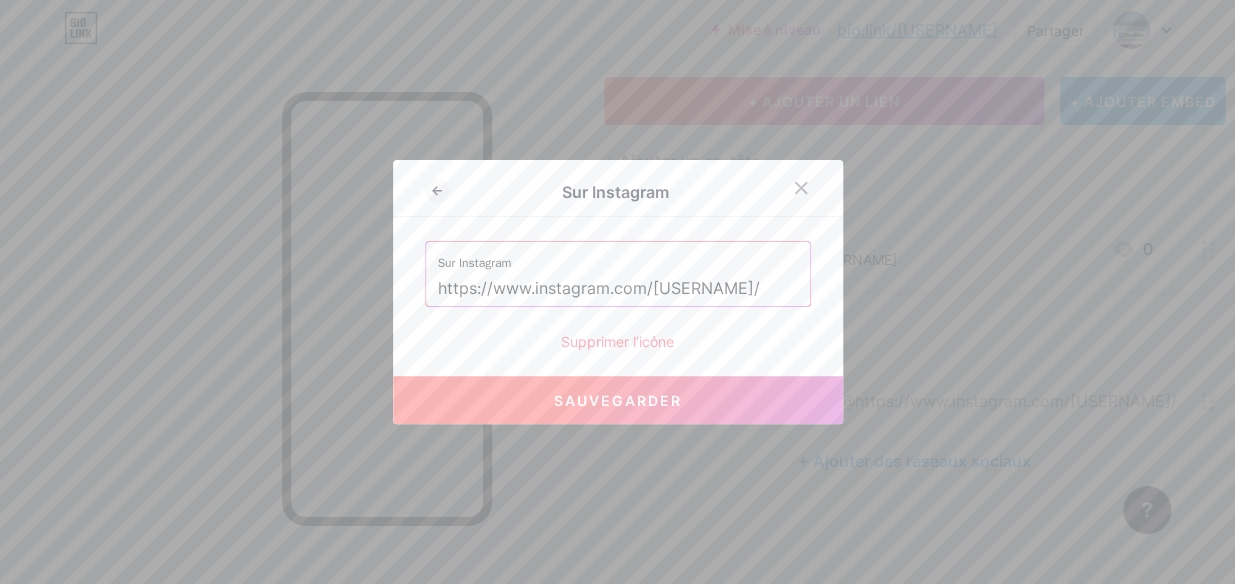click on "Sauvegarder" at bounding box center (618, 400) 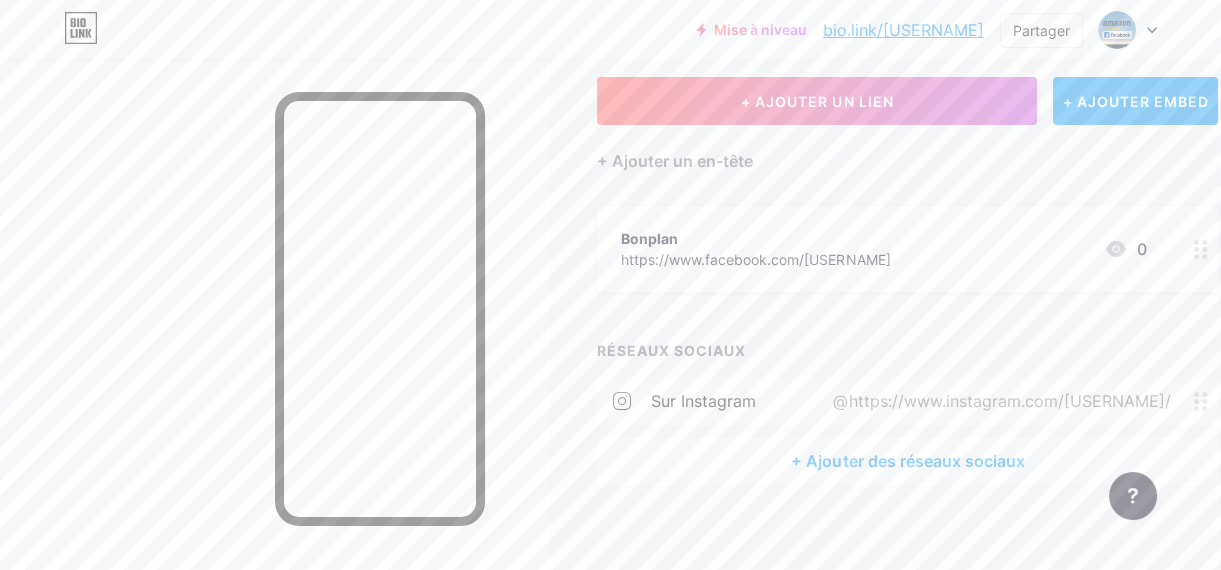 click on "@https://www.instagram.com/[USERNAME]/" at bounding box center [997, 401] 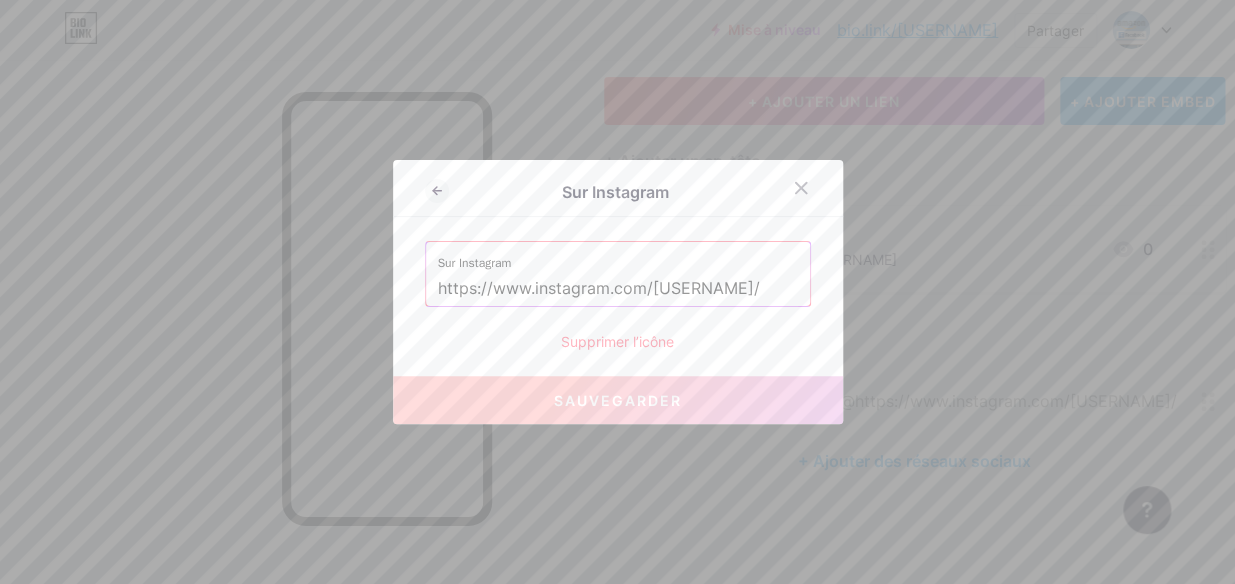 click on "https://www.instagram.com/[USERNAME]/" at bounding box center [618, 289] 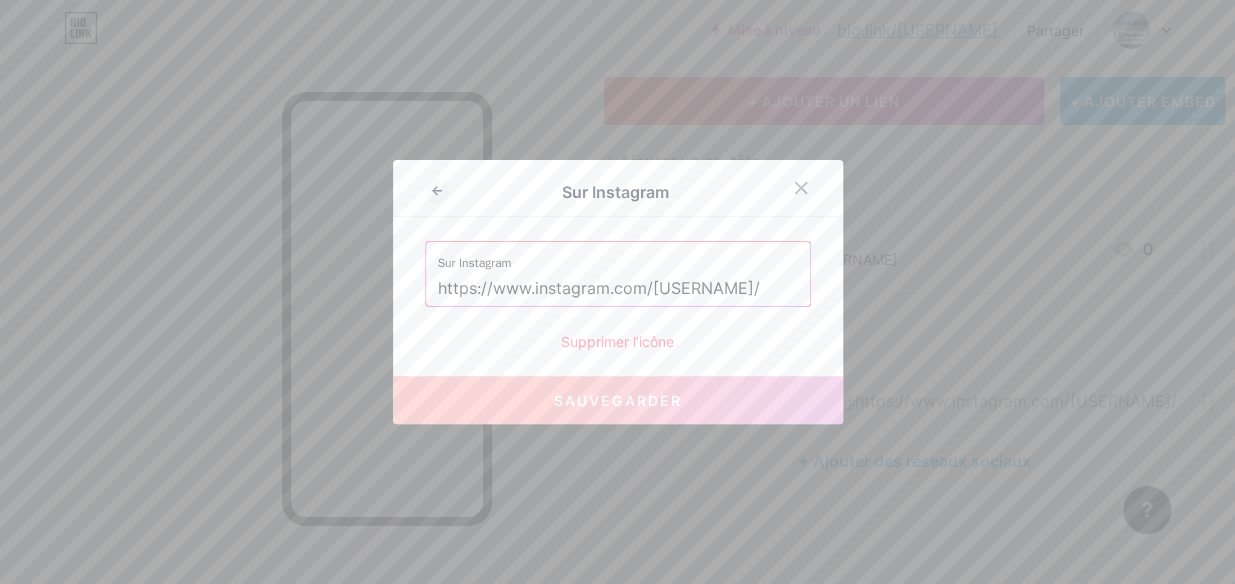 click on "Supprimer l’icône" at bounding box center [618, 341] 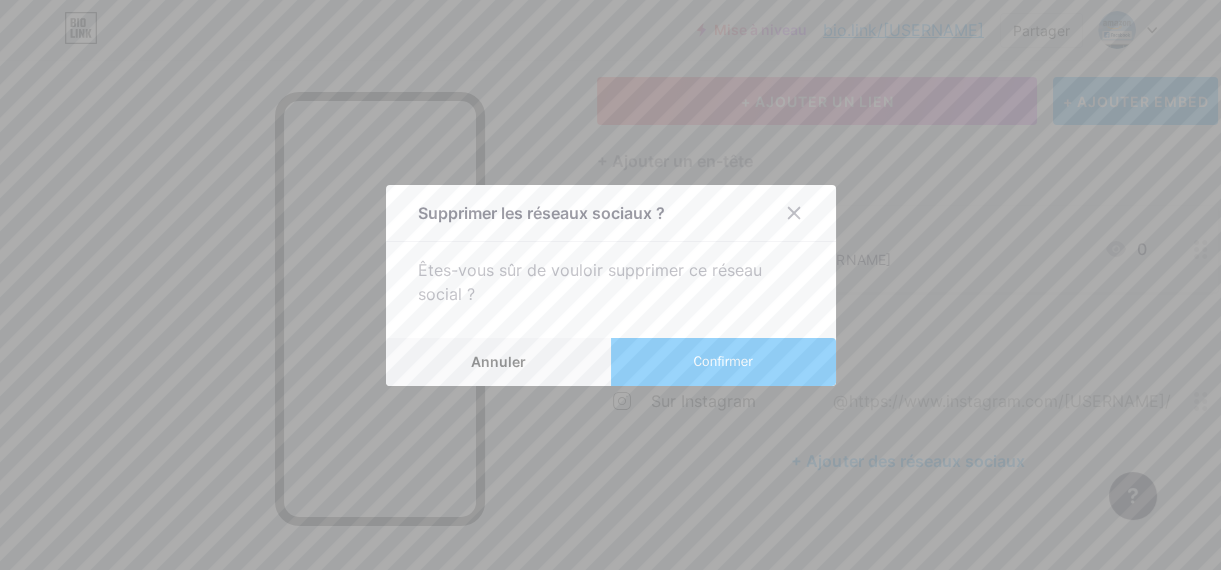 drag, startPoint x: 699, startPoint y: 371, endPoint x: 712, endPoint y: 370, distance: 13.038404 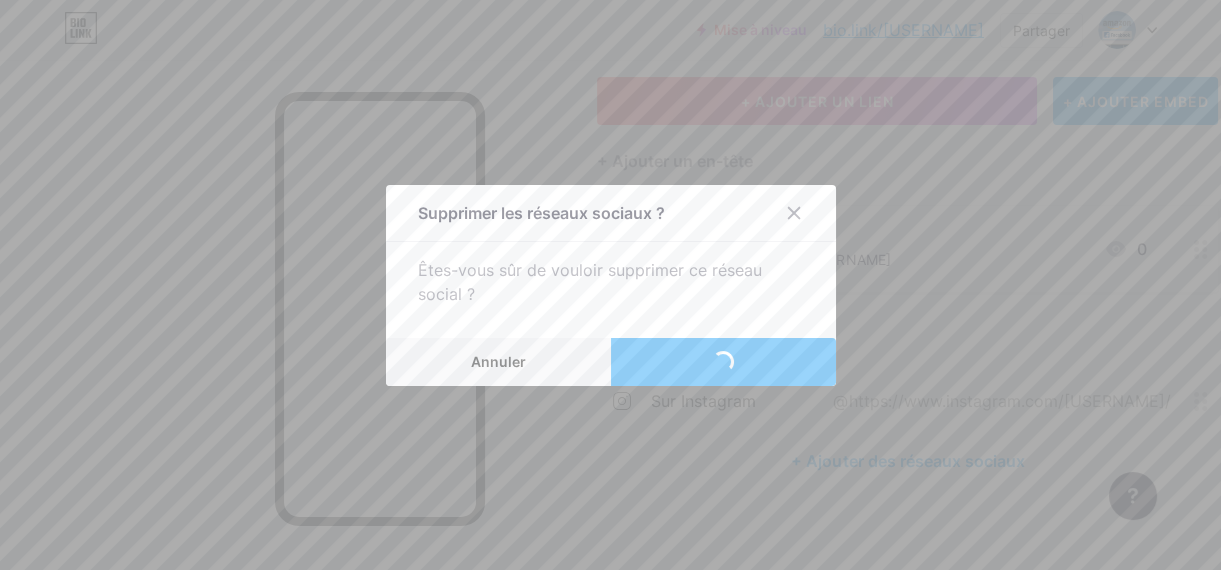 scroll, scrollTop: 62, scrollLeft: 0, axis: vertical 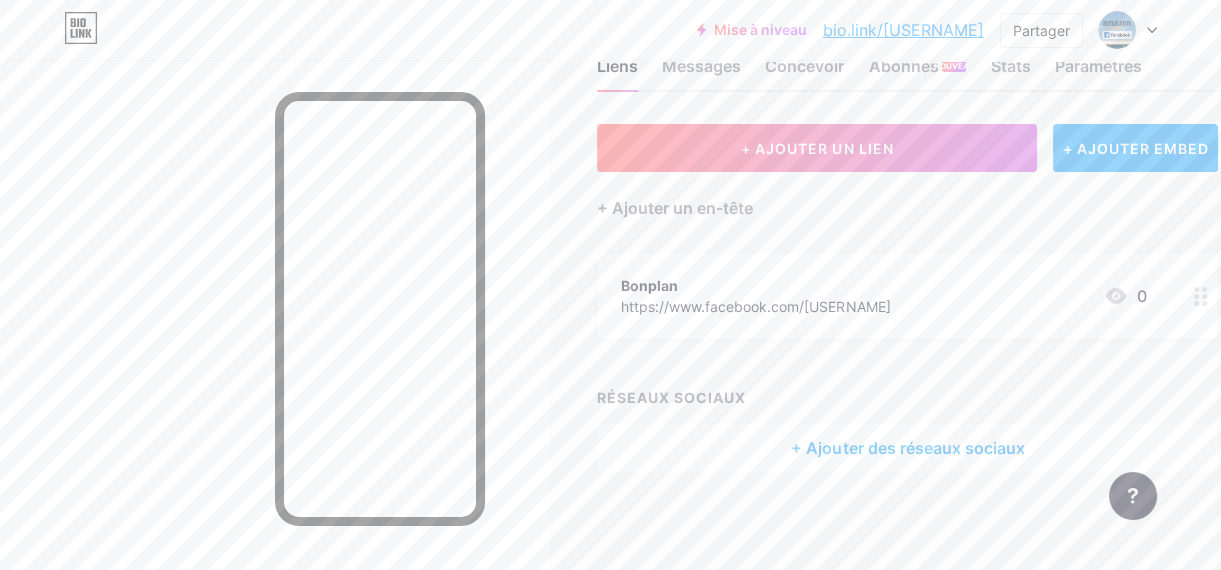 click on "+ Ajouter des réseaux sociaux" at bounding box center (907, 448) 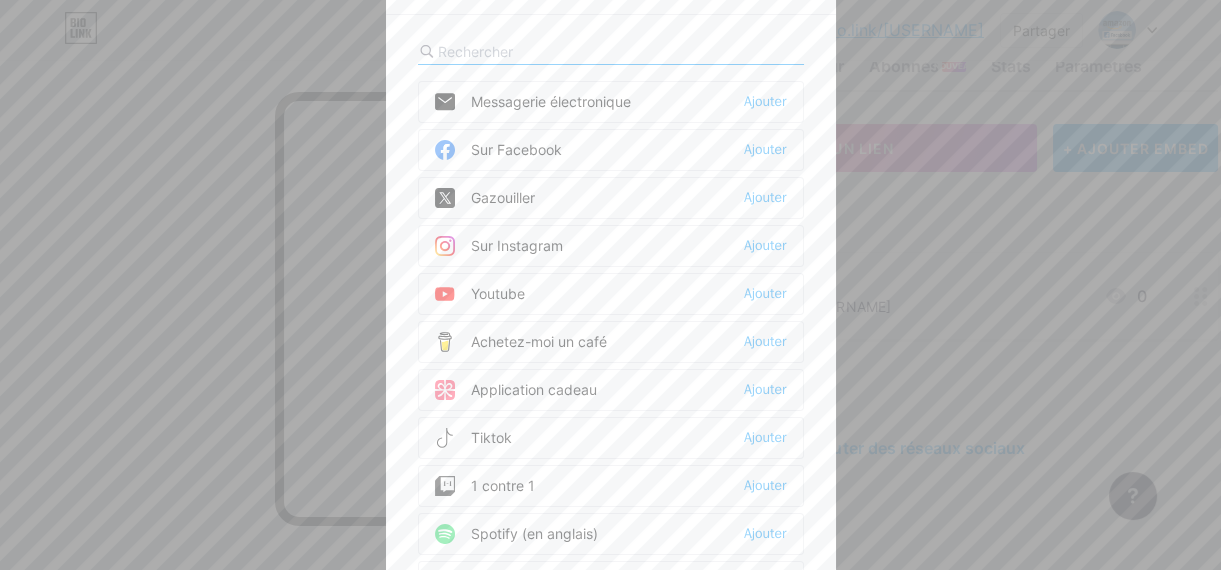 scroll, scrollTop: 49, scrollLeft: 0, axis: vertical 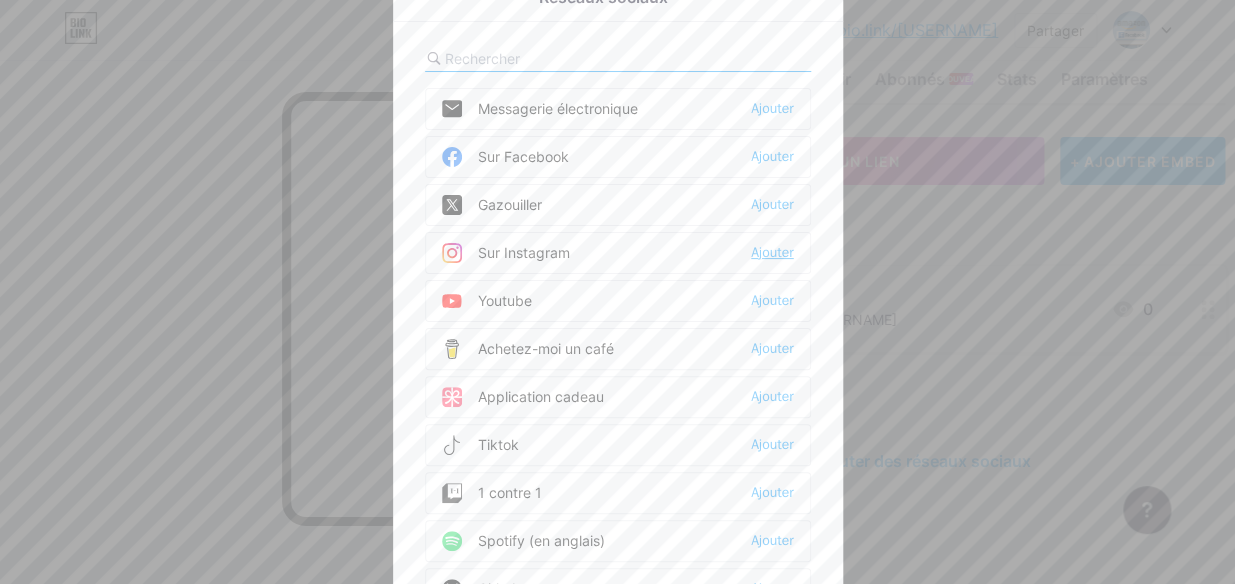 click on "Ajouter" at bounding box center [772, 109] 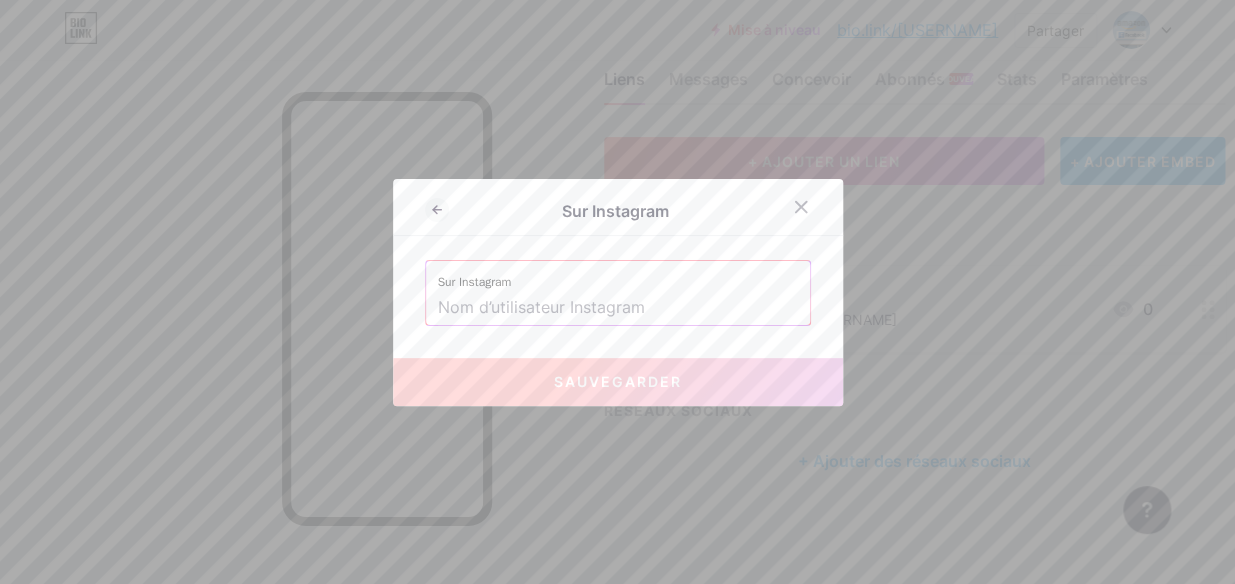 paste on "https://www.instagram.com/[USERNAME]/" 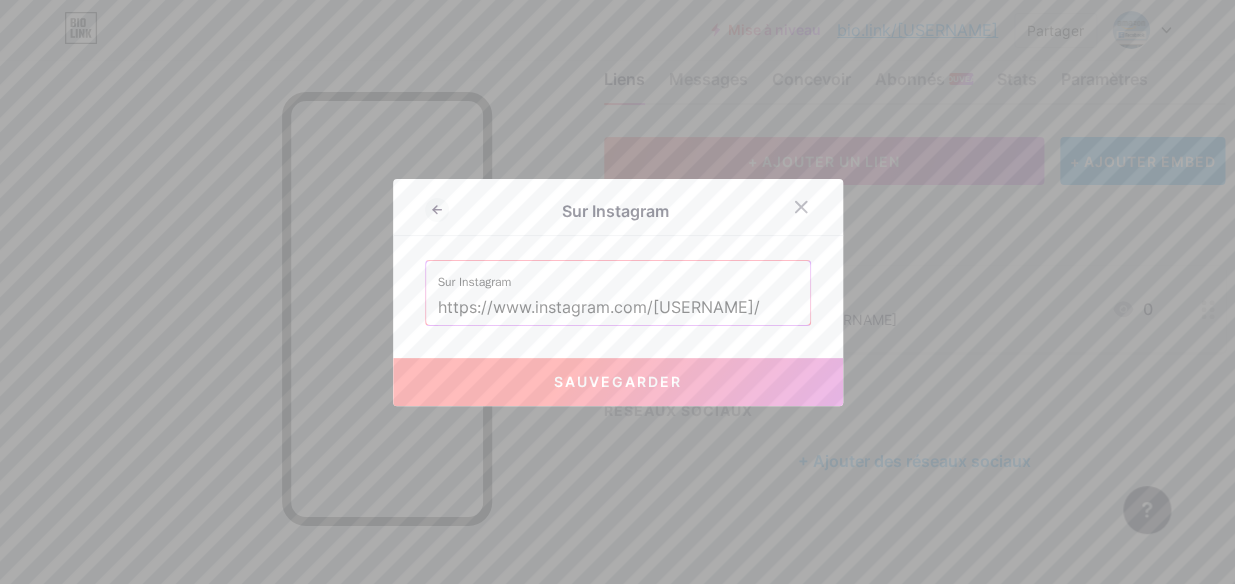 type on "https://www.instagram.com/[USERNAME]/" 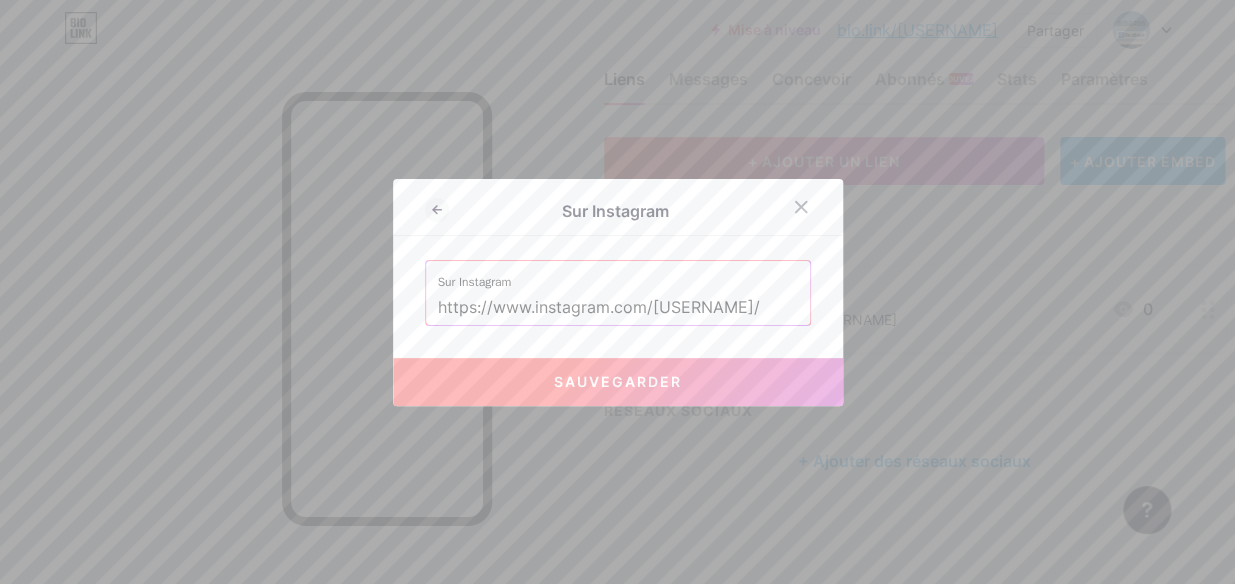 click on "Sauvegarder" at bounding box center (618, 381) 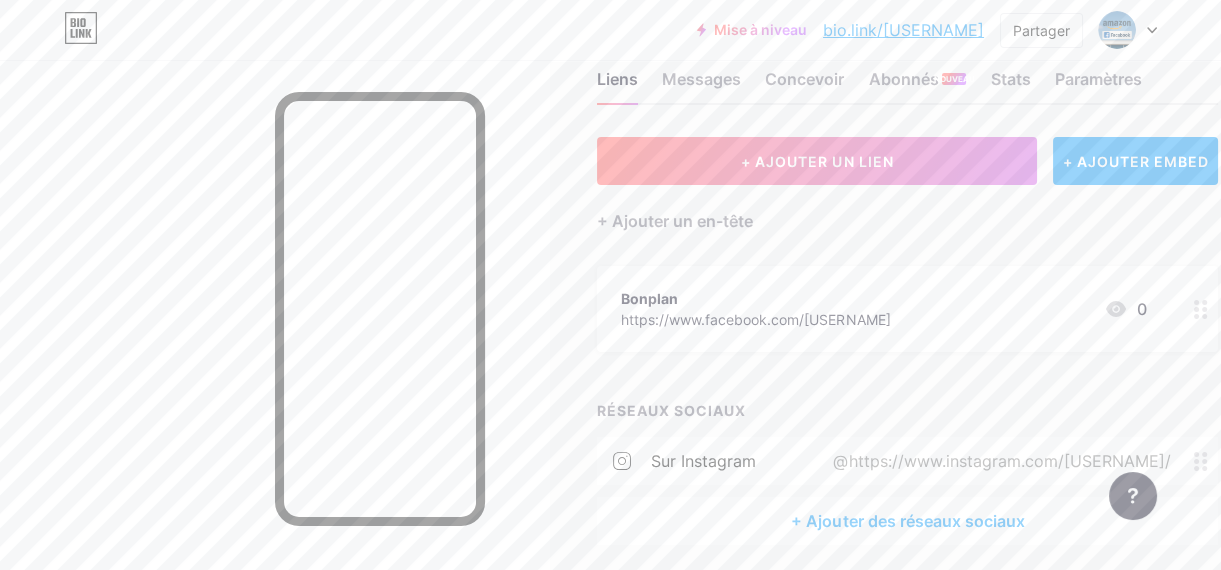click on "+ Ajouter des réseaux sociaux" at bounding box center (907, 521) 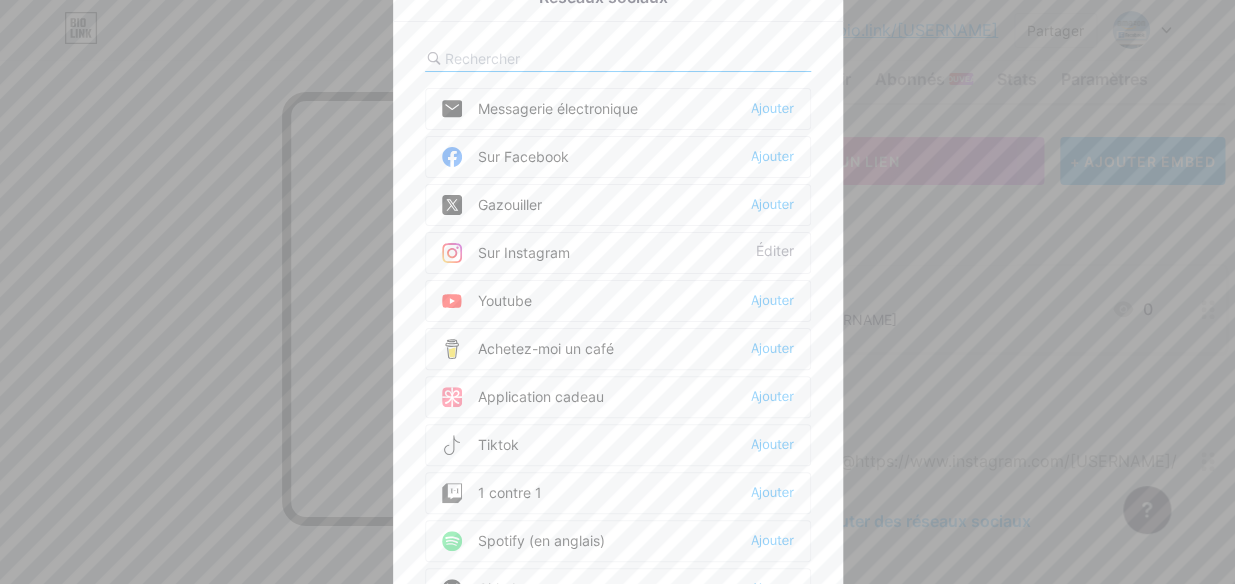 click on "Sur Instagram" at bounding box center (558, 108) 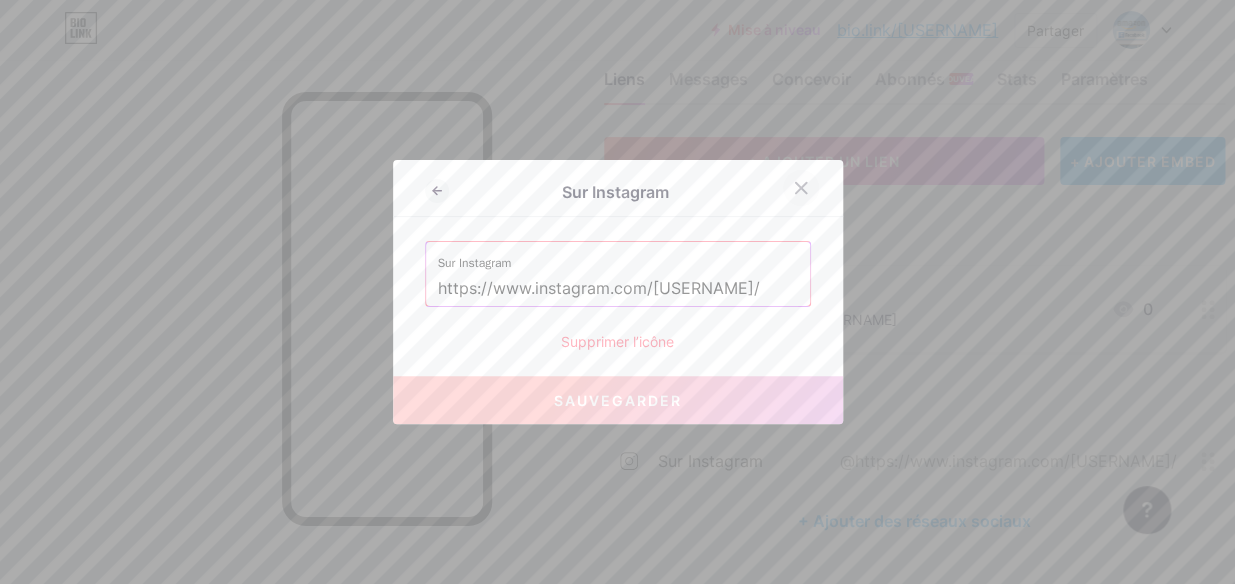click at bounding box center [801, 188] 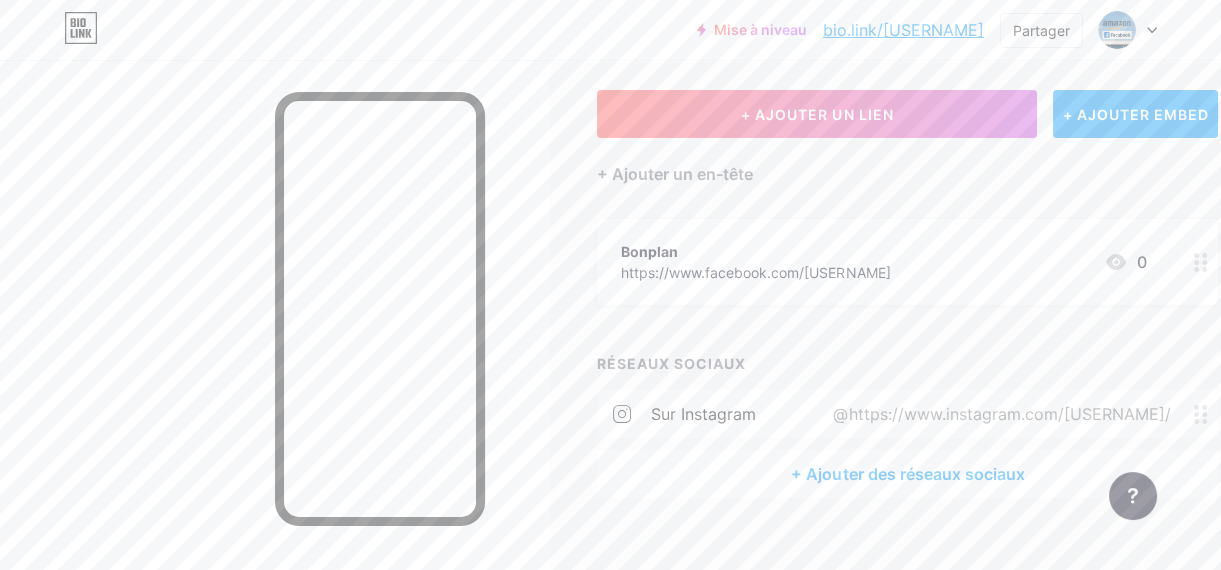 scroll, scrollTop: 122, scrollLeft: 0, axis: vertical 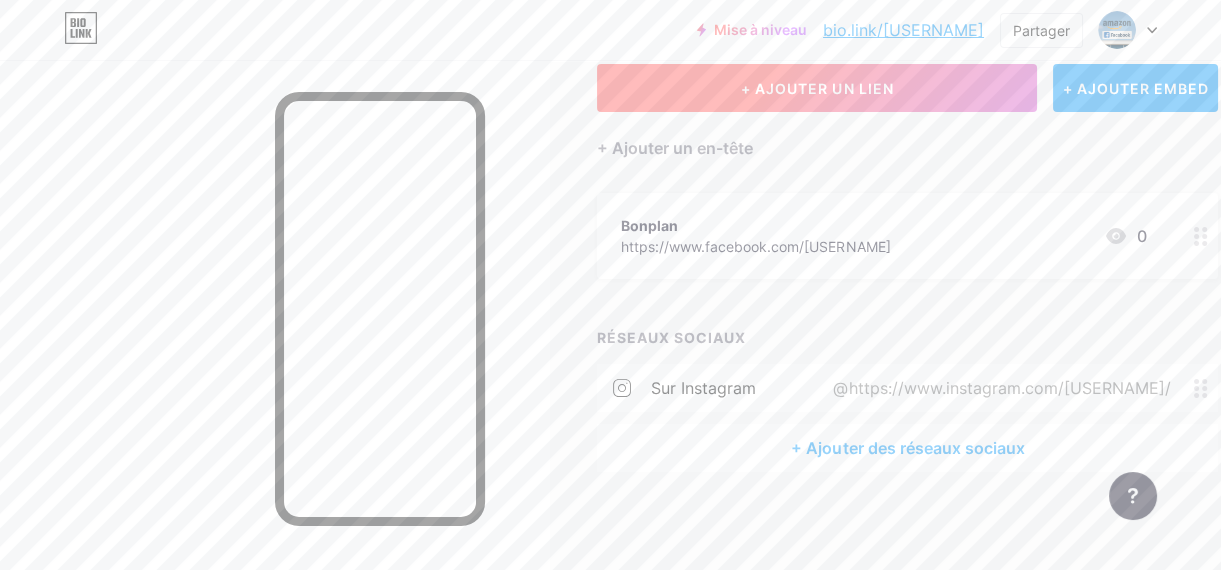 click on "+ AJOUTER UN LIEN" at bounding box center [817, 88] 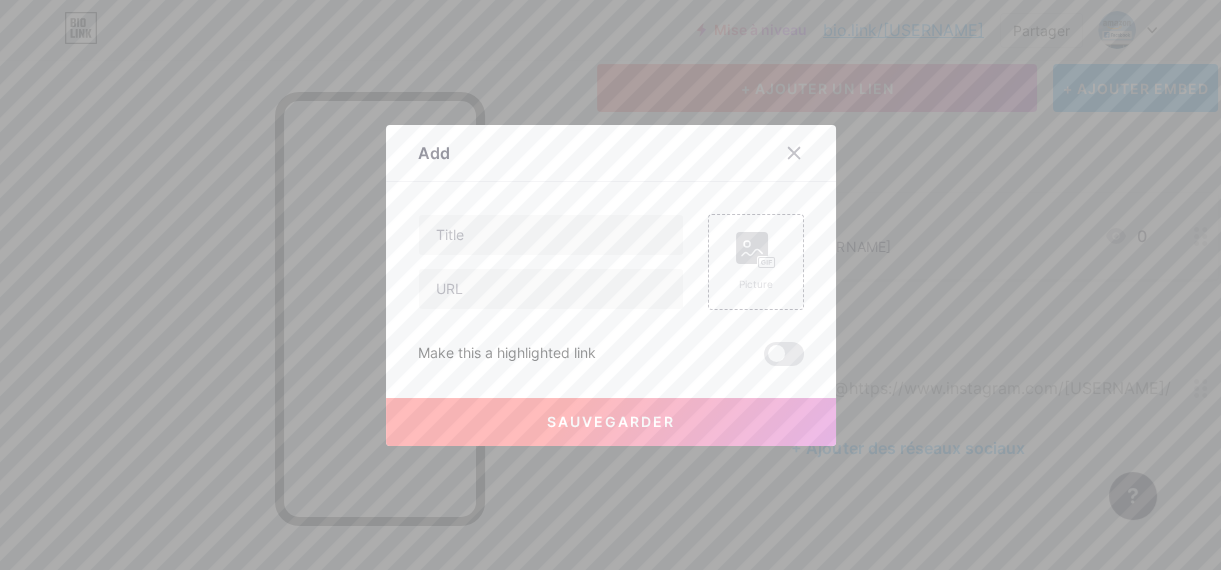 scroll, scrollTop: 109, scrollLeft: 0, axis: vertical 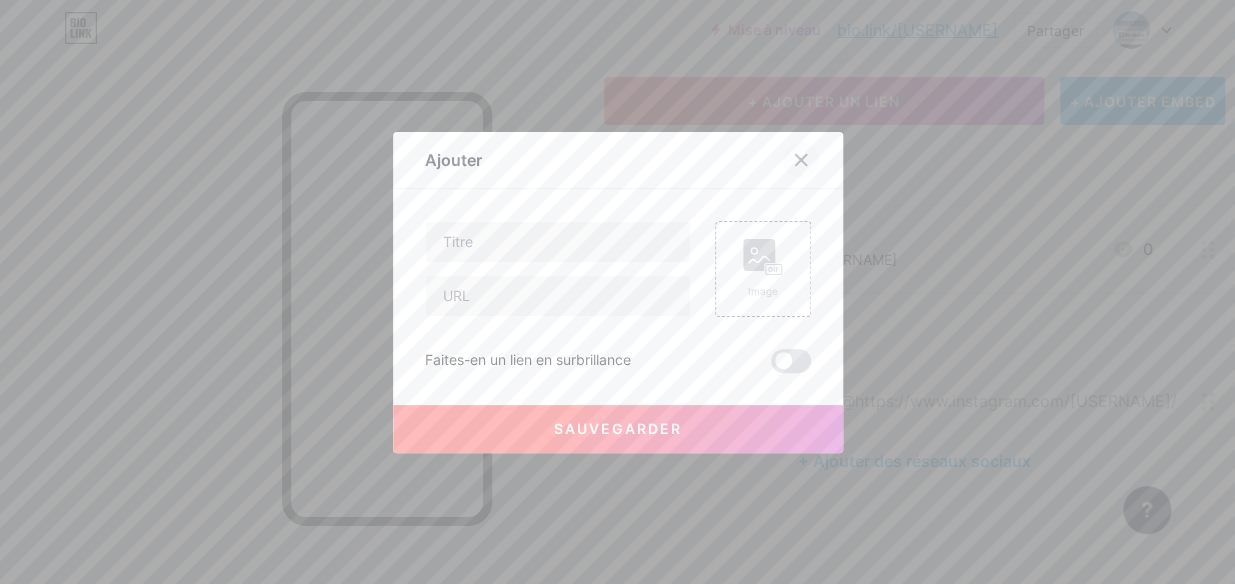 click at bounding box center (801, 160) 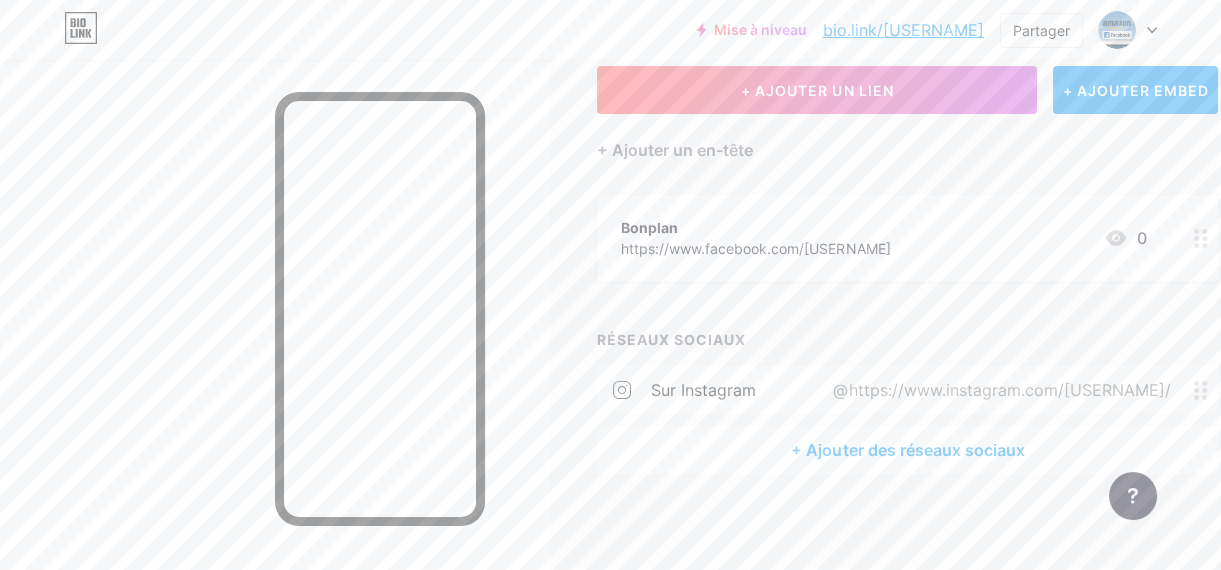 scroll, scrollTop: 122, scrollLeft: 0, axis: vertical 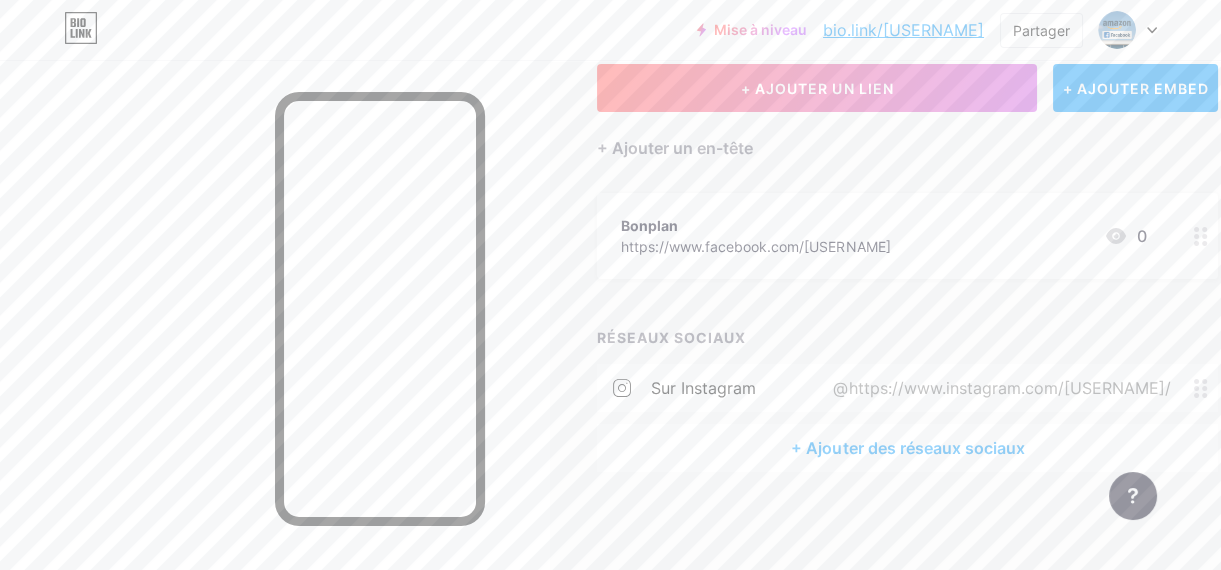 click on "@https://www.instagram.com/[USERNAME]/" at bounding box center (997, 388) 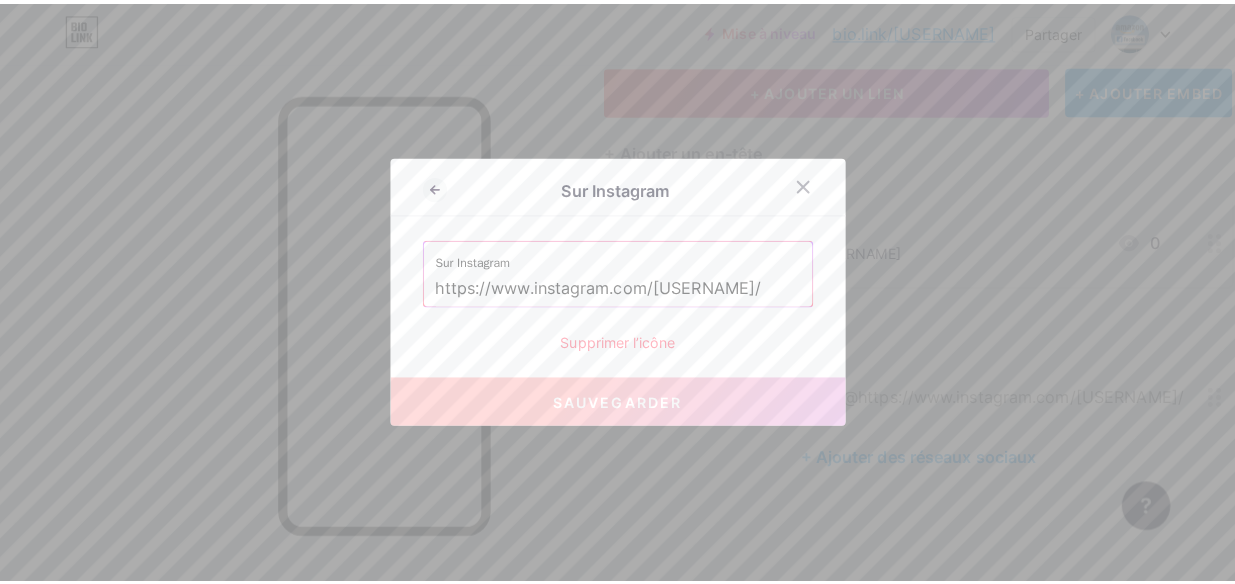 scroll, scrollTop: 109, scrollLeft: 0, axis: vertical 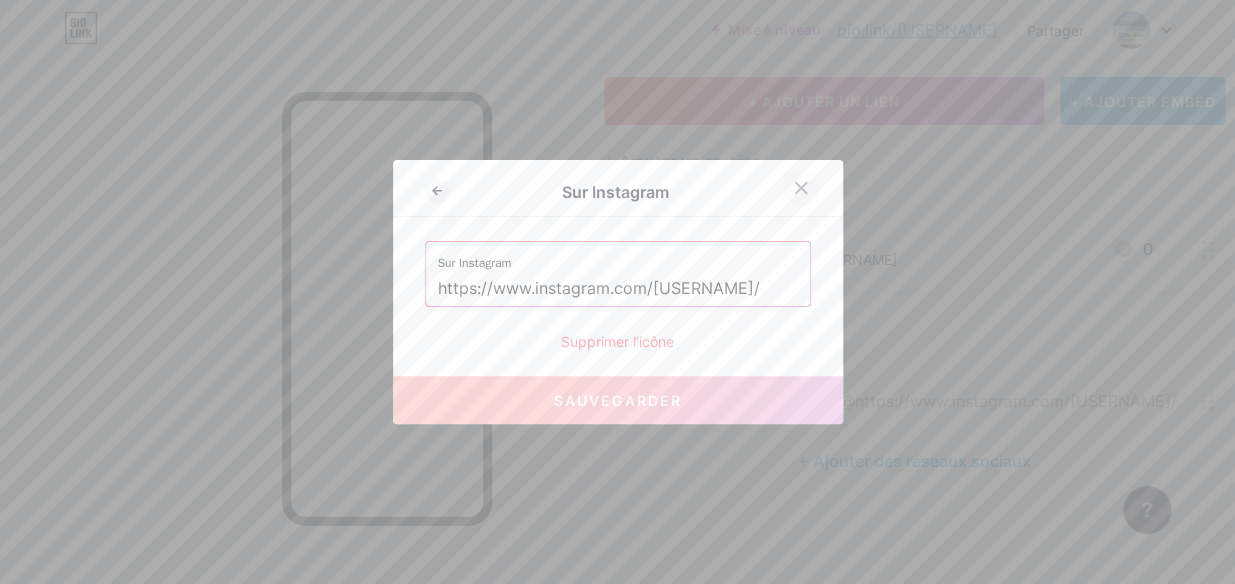 click at bounding box center [800, 188] 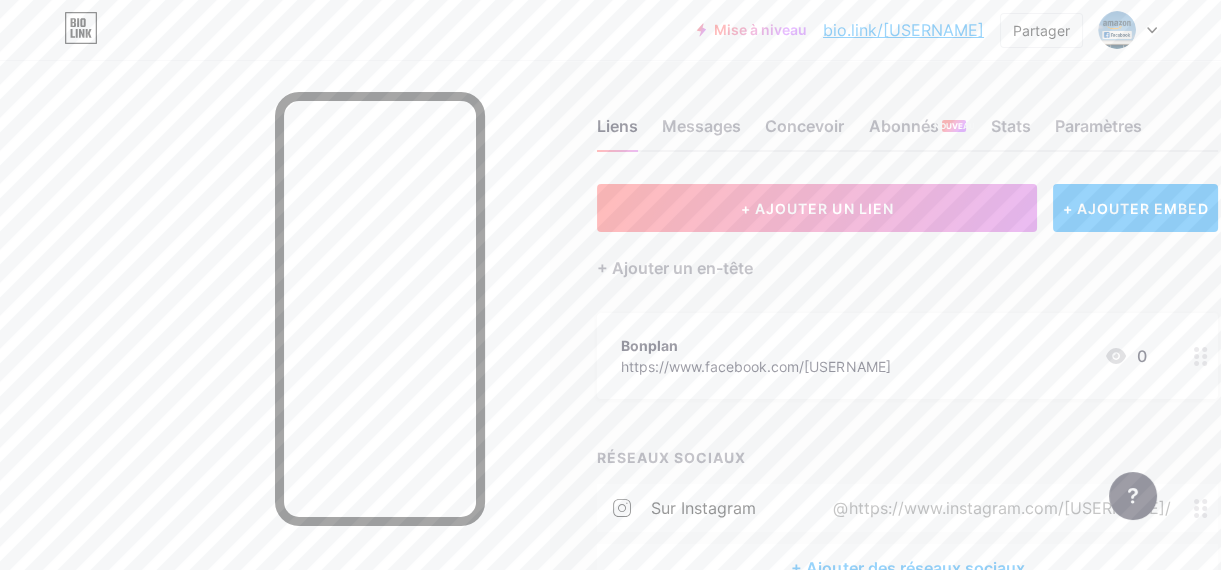 scroll, scrollTop: 0, scrollLeft: 0, axis: both 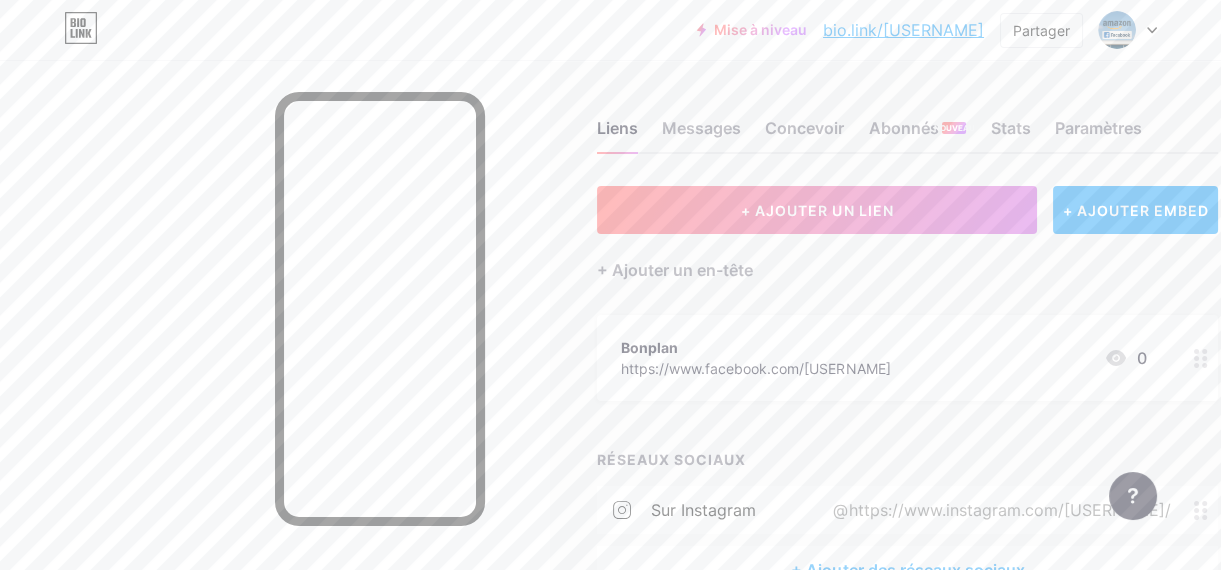 click on "bio.link/[USERNAME]" at bounding box center (903, 30) 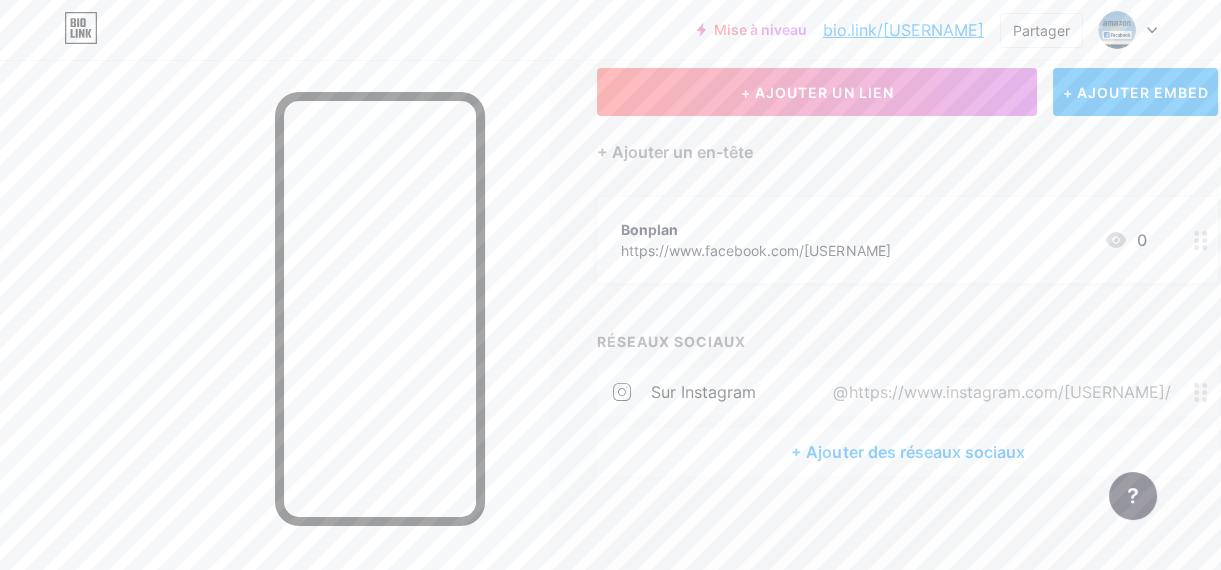 scroll, scrollTop: 122, scrollLeft: 0, axis: vertical 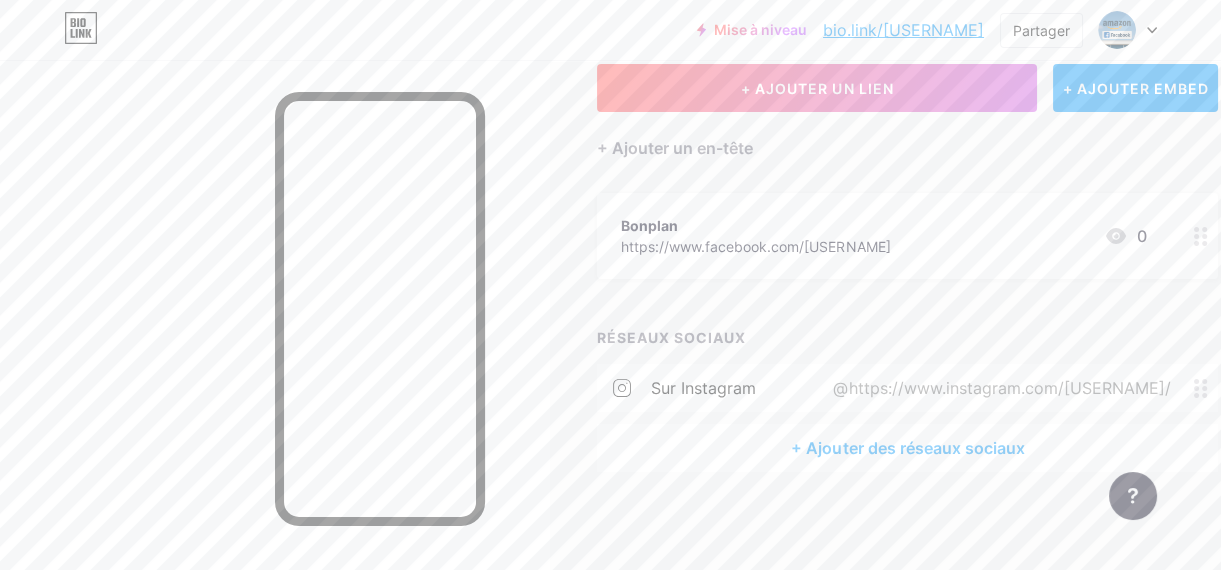 click at bounding box center (81, 28) 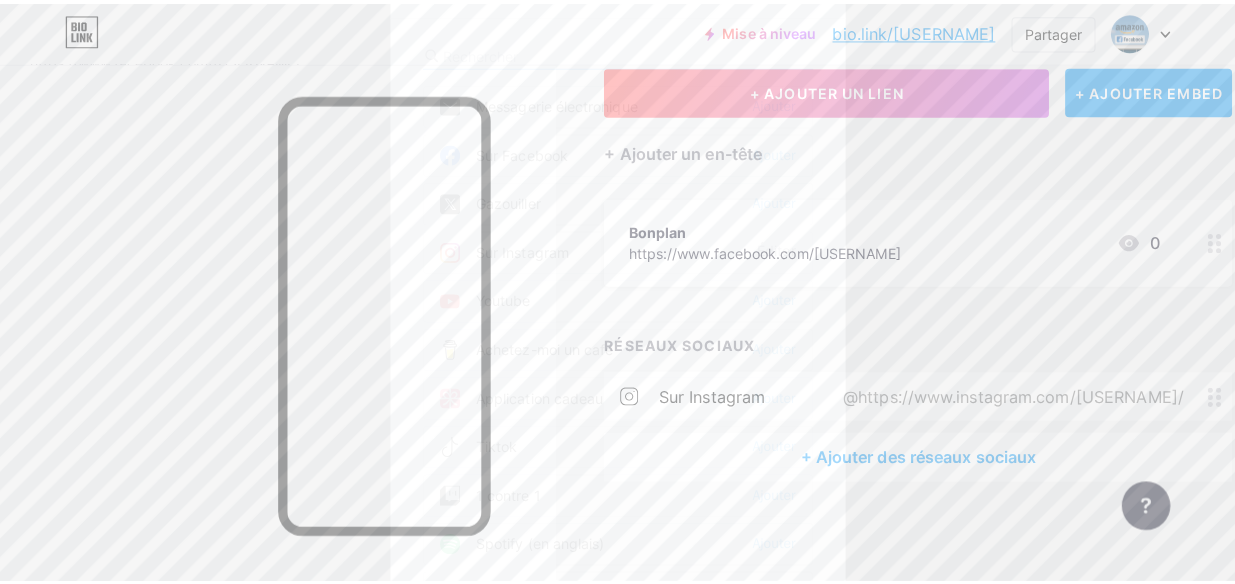 scroll, scrollTop: 109, scrollLeft: 0, axis: vertical 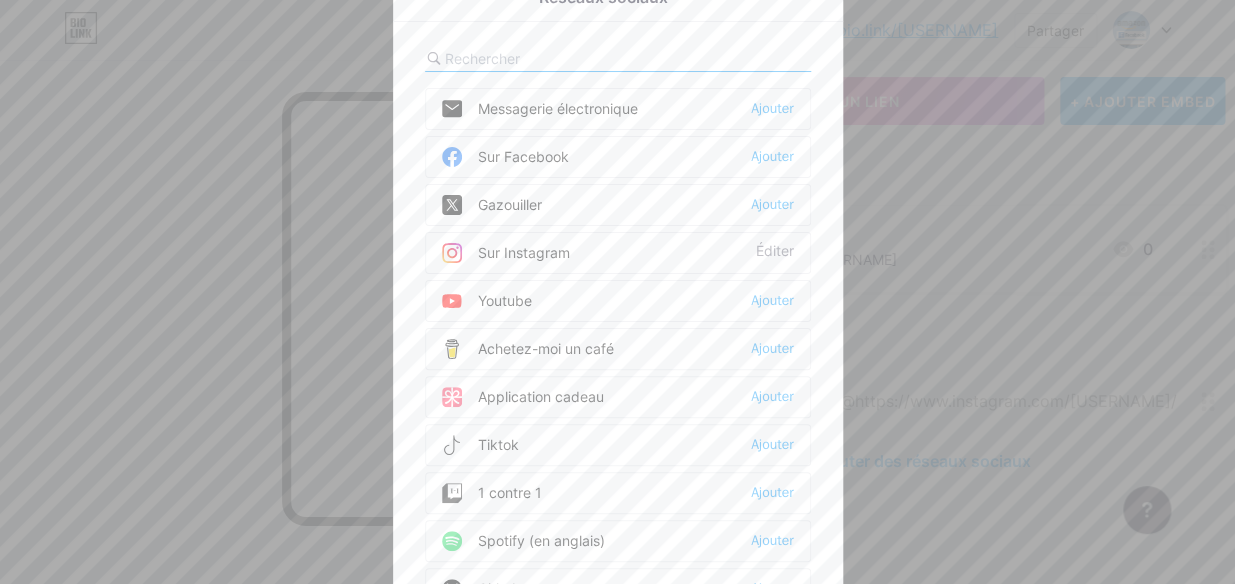 click at bounding box center (617, 292) 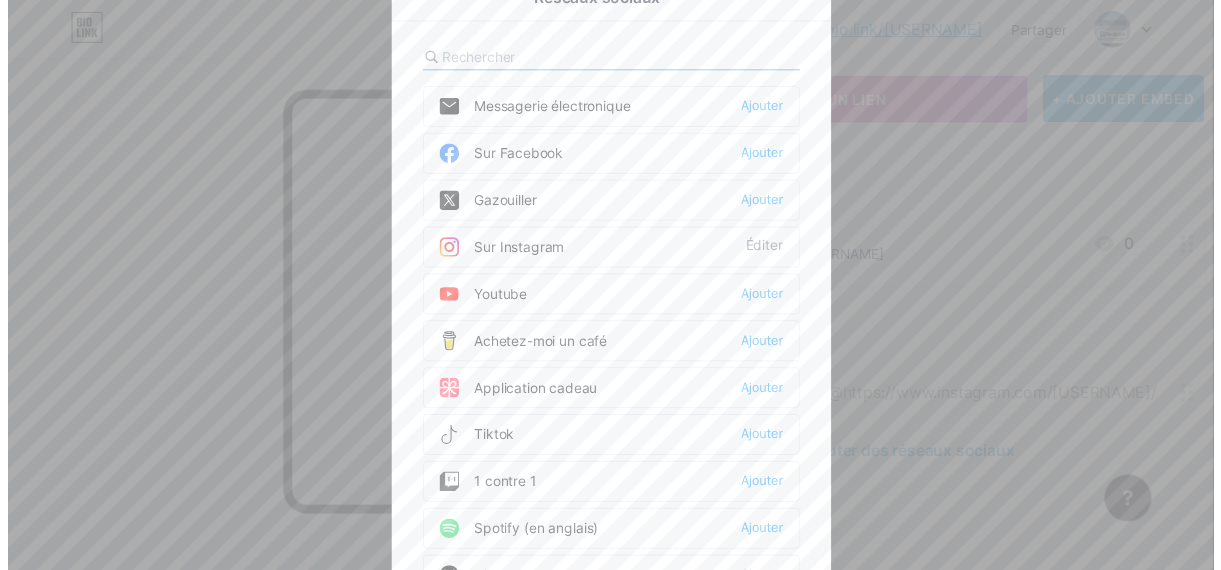scroll, scrollTop: 122, scrollLeft: 0, axis: vertical 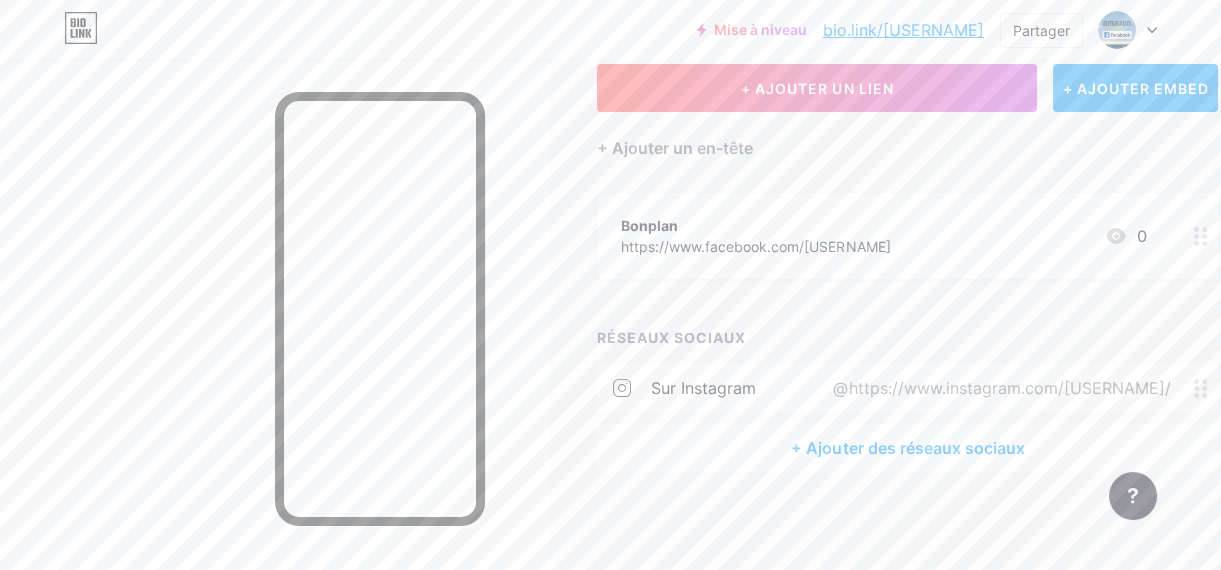 click on "+ AJOUTER EMBED" at bounding box center (1135, 88) 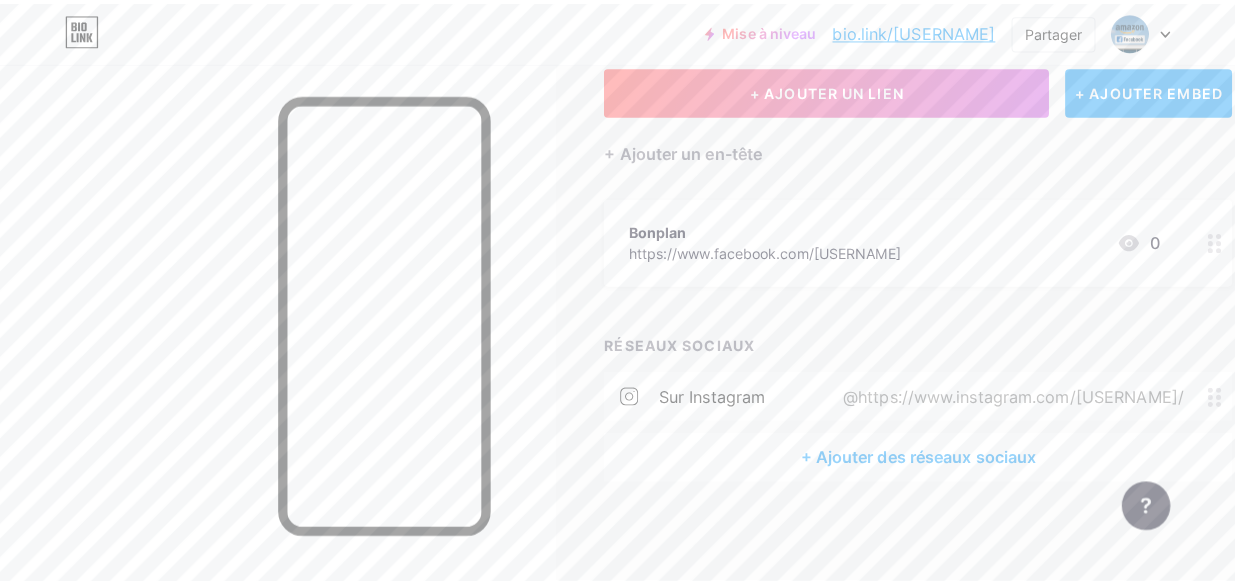 scroll, scrollTop: 109, scrollLeft: 0, axis: vertical 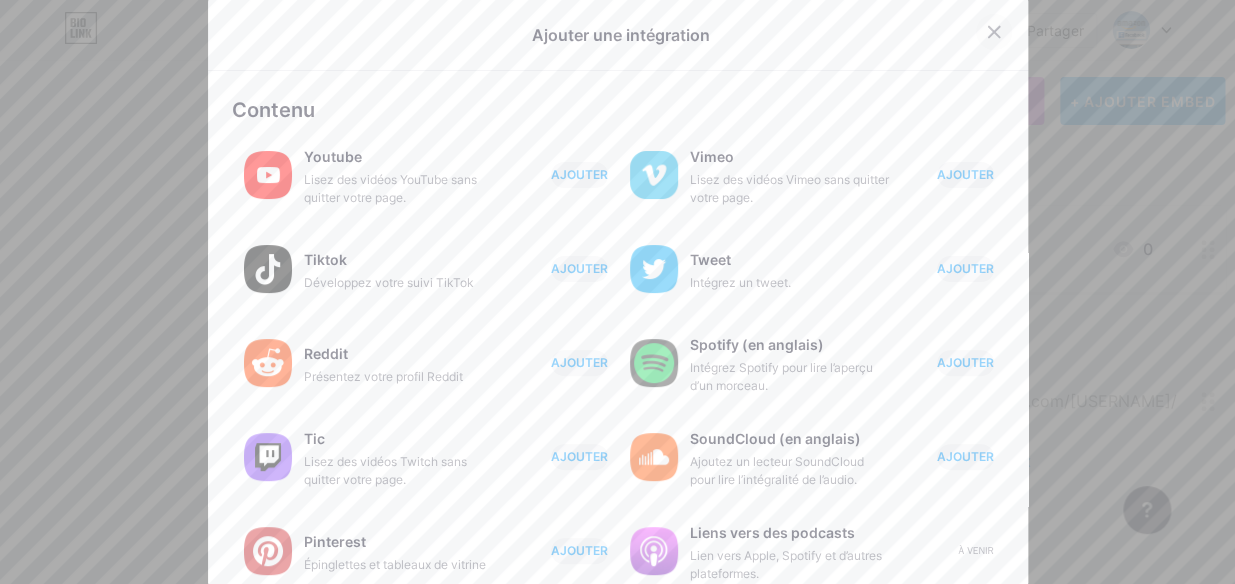 click at bounding box center [993, 32] 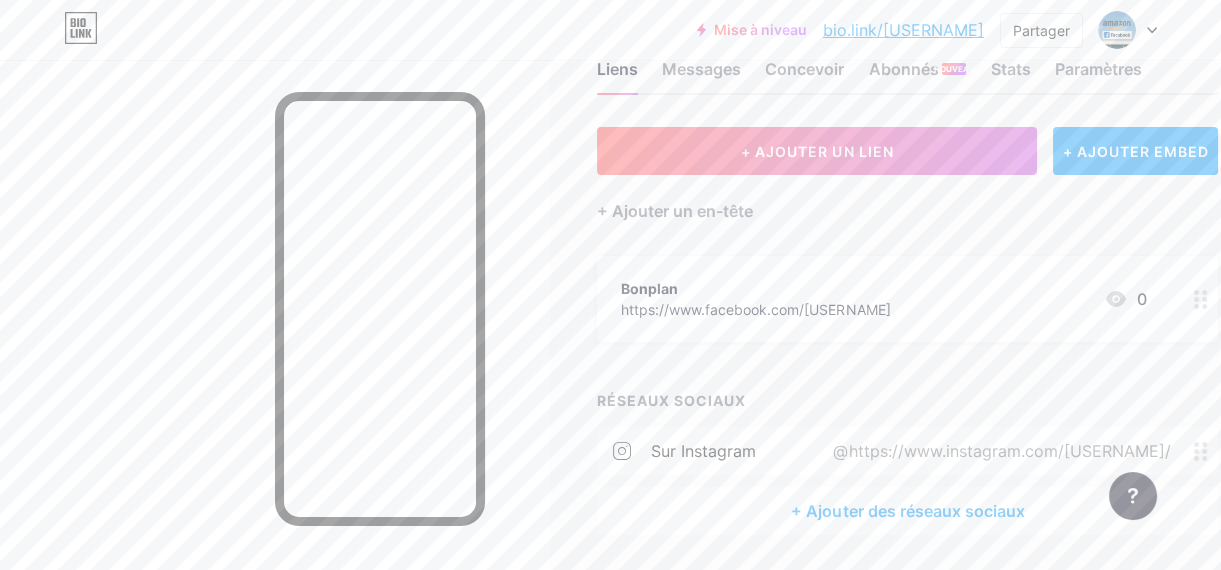 scroll, scrollTop: 18, scrollLeft: 0, axis: vertical 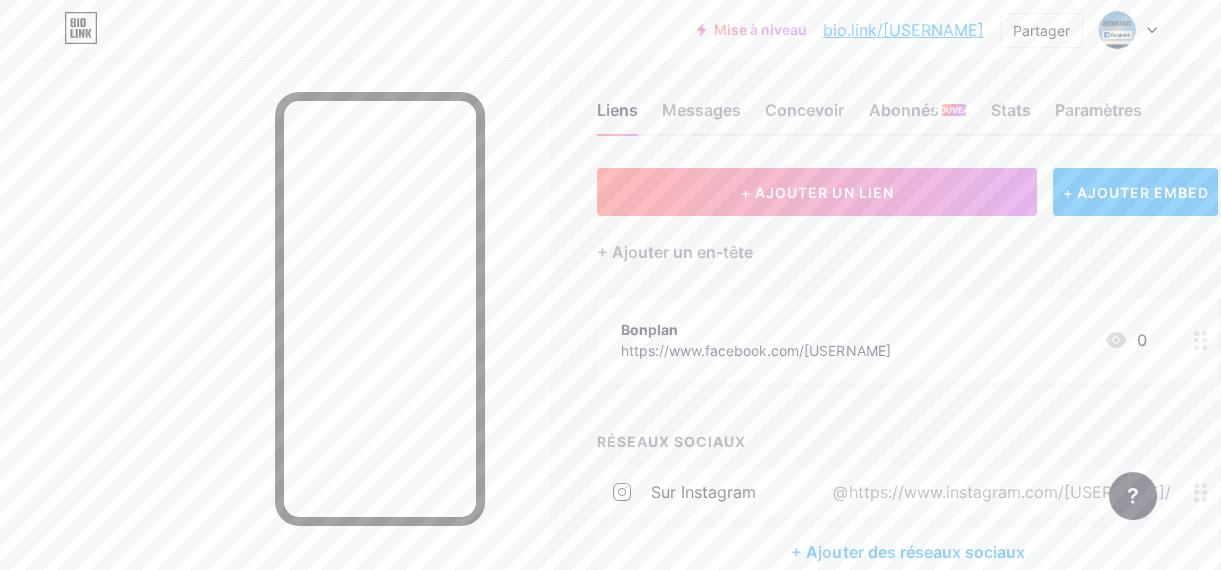 click at bounding box center (1128, 30) 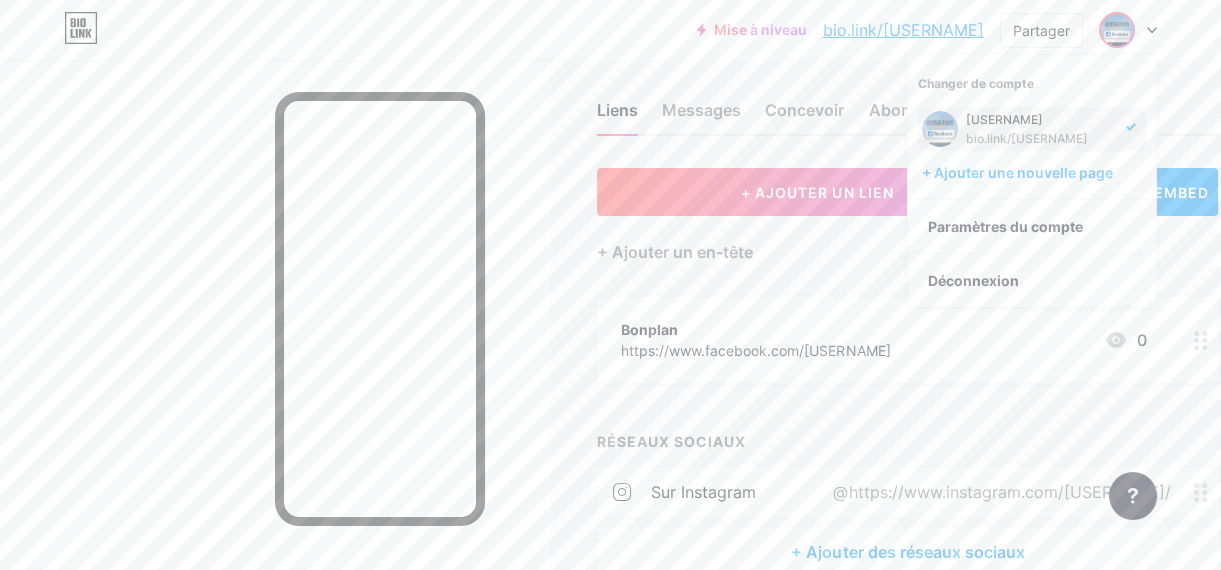 click on "[USERNAME]" at bounding box center (1040, 120) 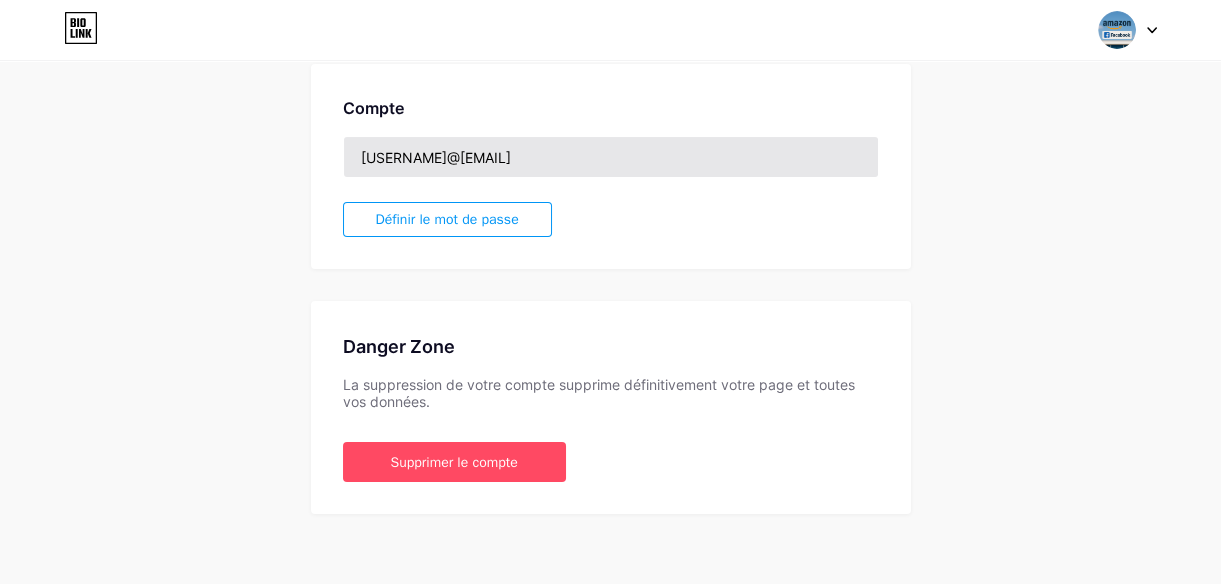 scroll, scrollTop: 545, scrollLeft: 0, axis: vertical 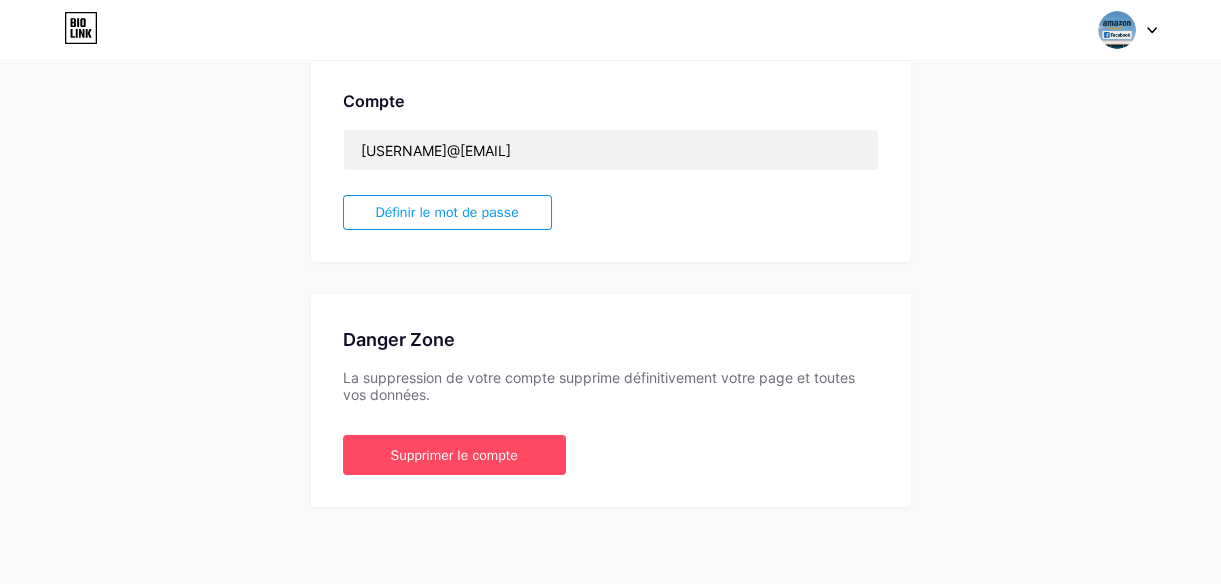 click at bounding box center [81, 28] 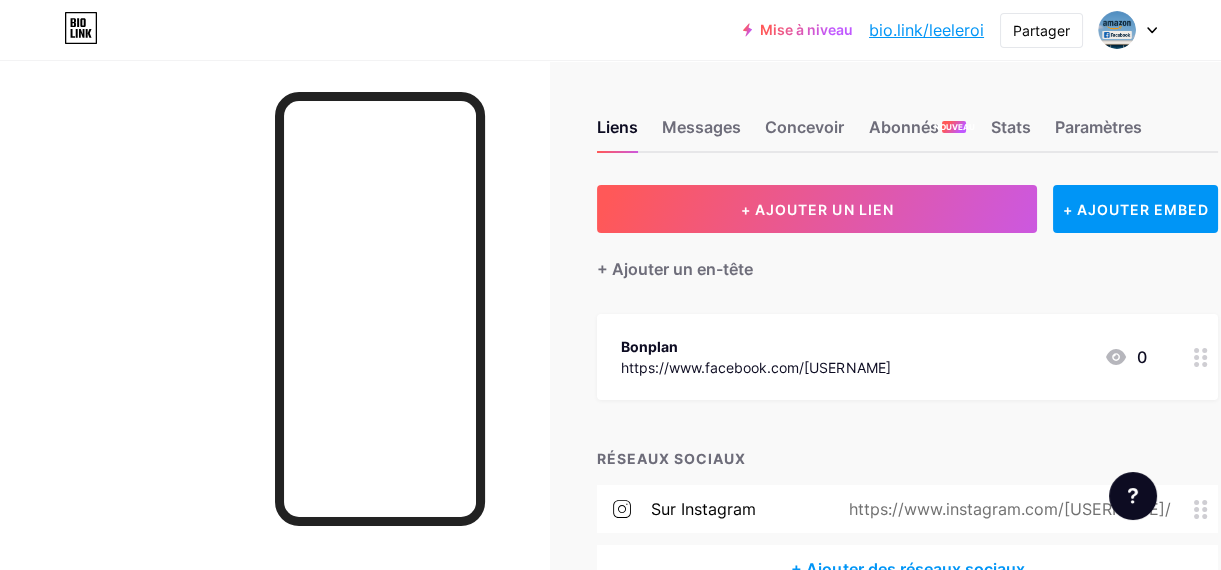 scroll, scrollTop: 0, scrollLeft: 0, axis: both 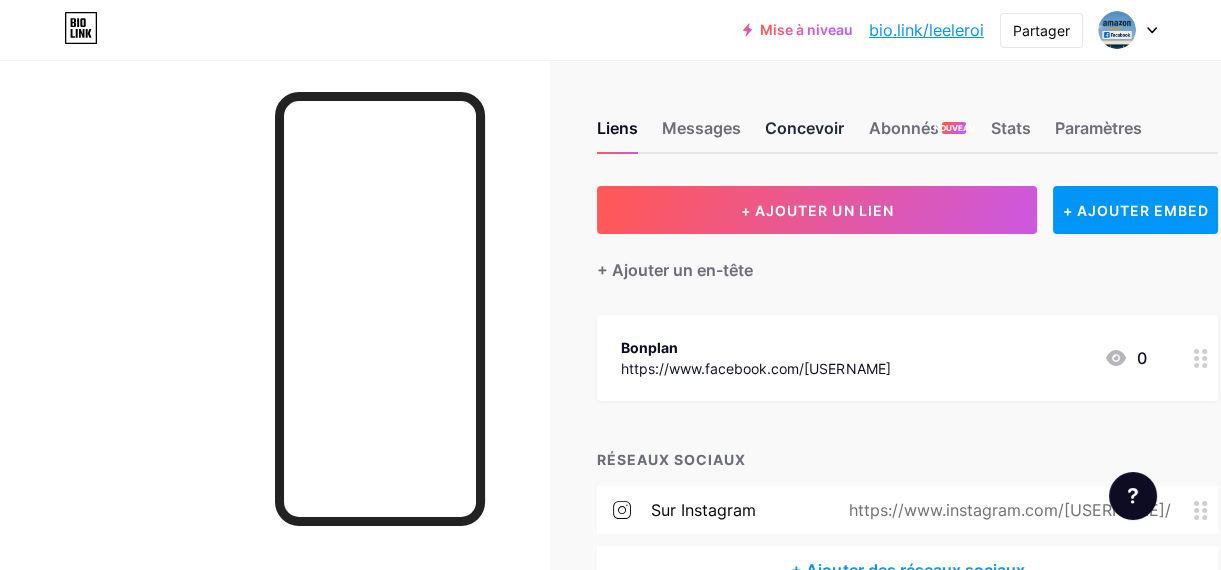 click on "Concevoir" at bounding box center [804, 134] 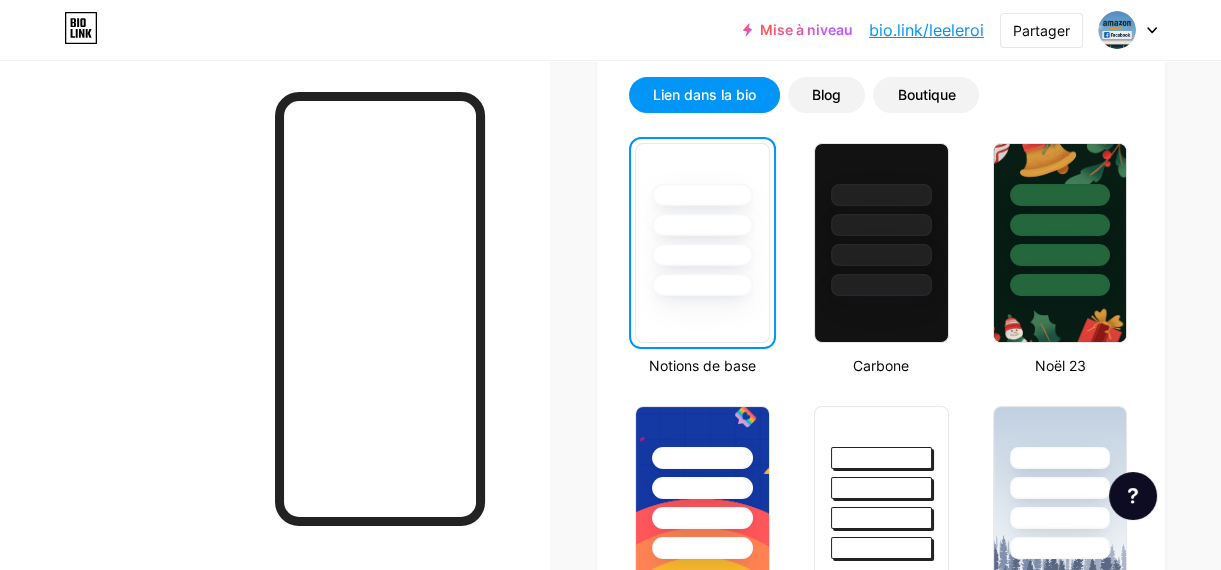 click at bounding box center (702, 243) 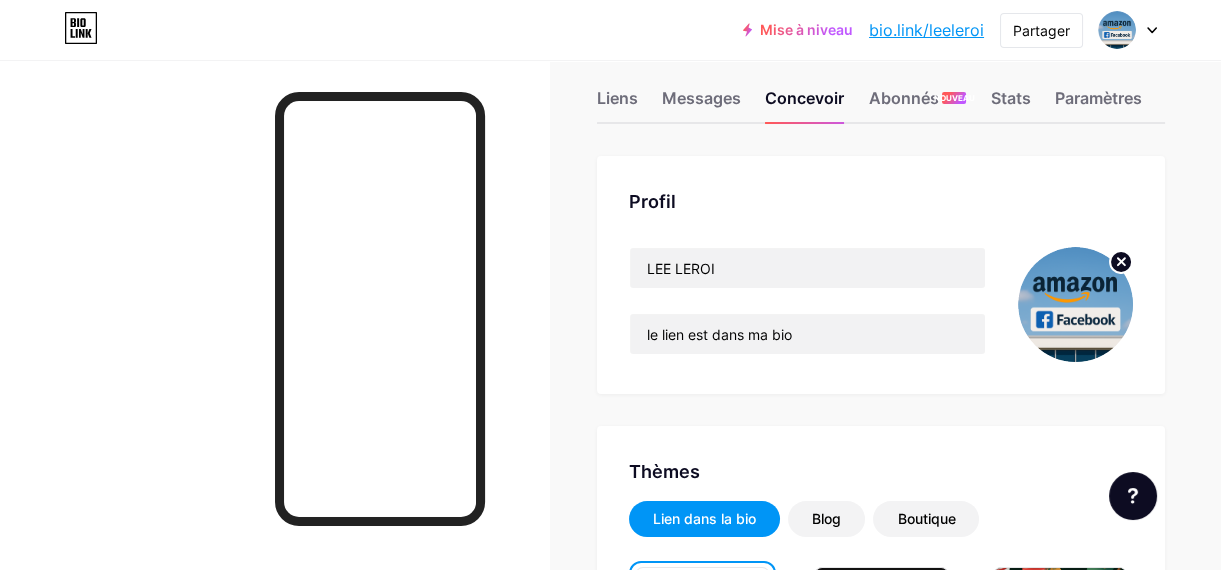 scroll, scrollTop: 0, scrollLeft: 0, axis: both 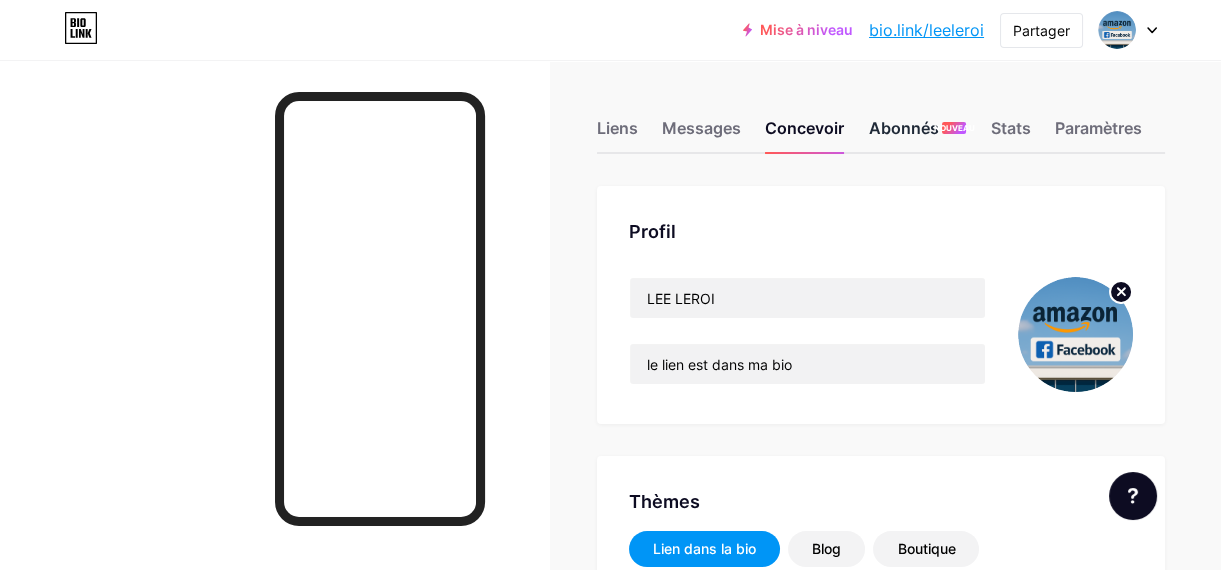 click on "Abonnés" at bounding box center (903, 128) 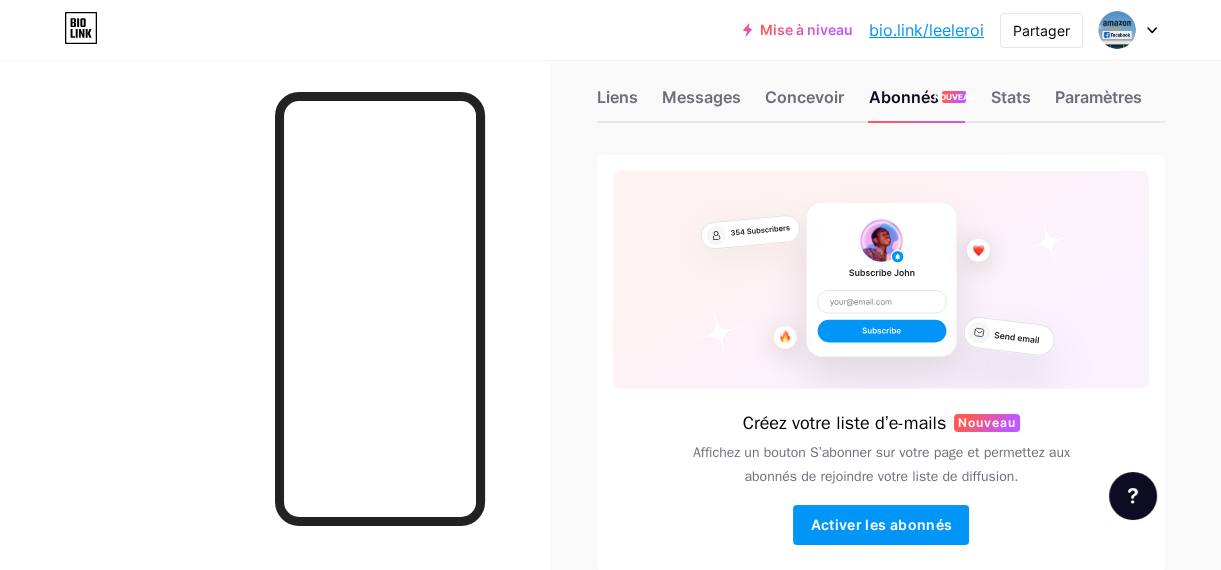 scroll, scrollTop: 0, scrollLeft: 0, axis: both 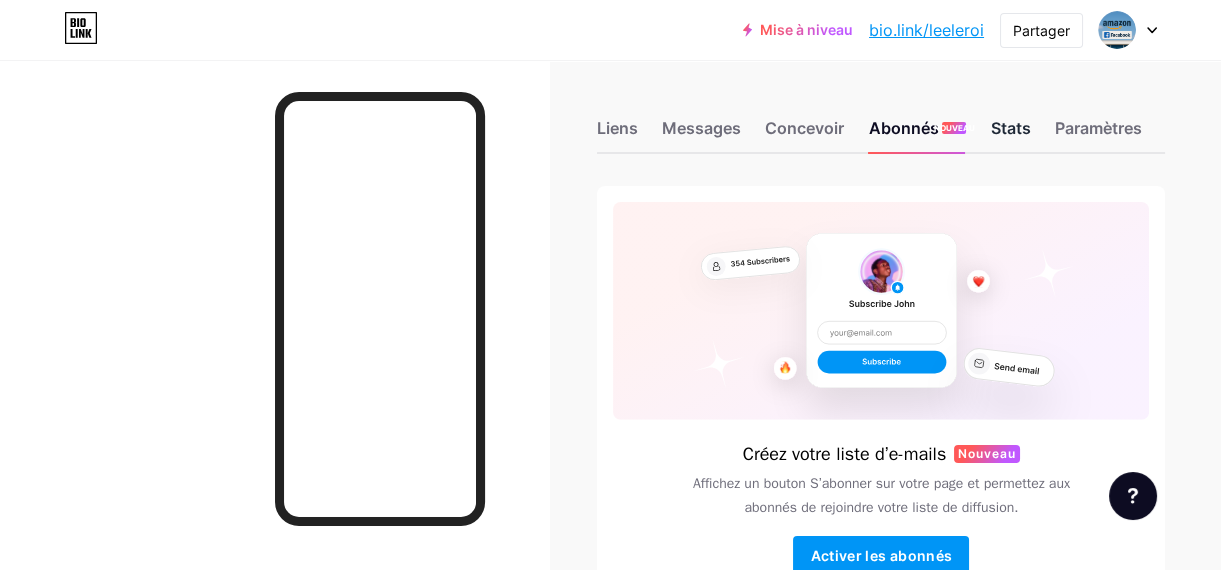 click on "Stats" at bounding box center [1010, 134] 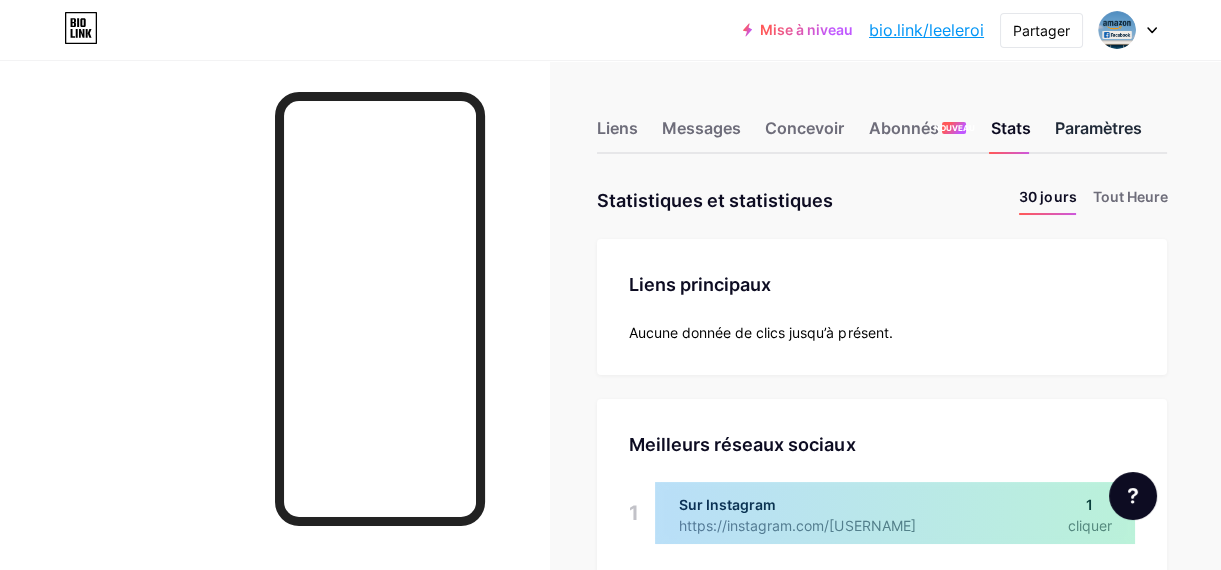 scroll, scrollTop: 999430, scrollLeft: 998779, axis: both 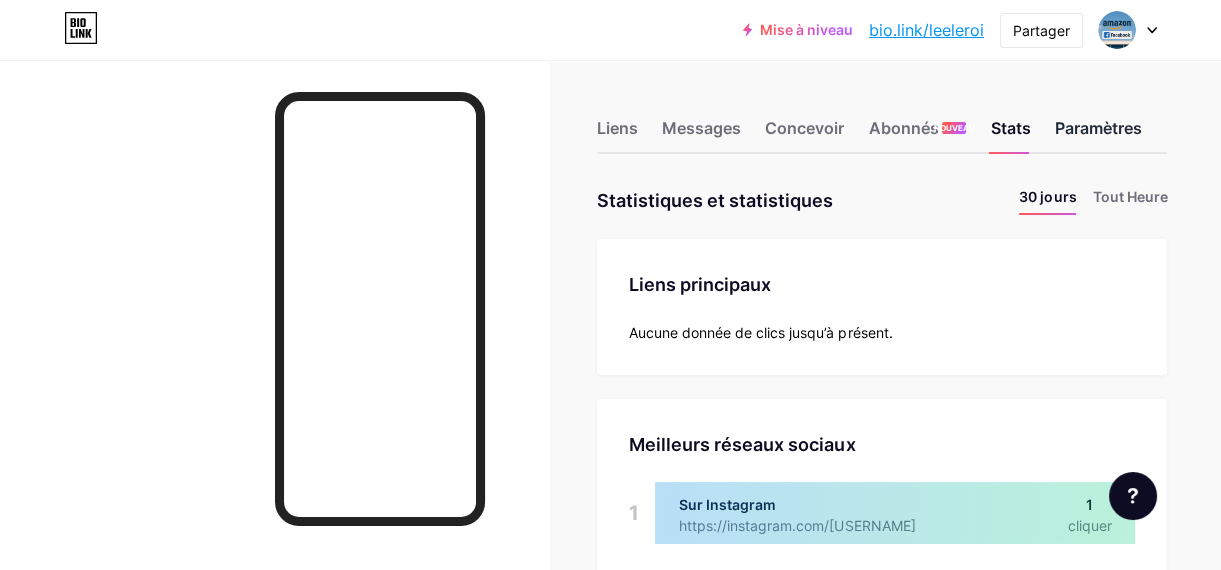 click on "Paramètres" at bounding box center [1097, 134] 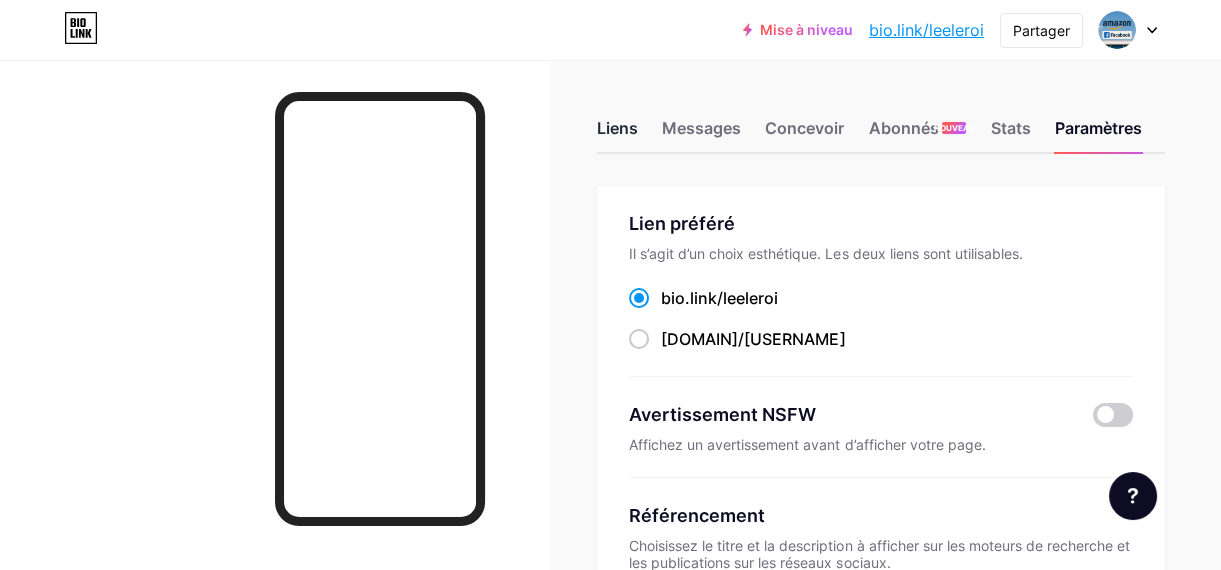 click on "Liens" at bounding box center [617, 134] 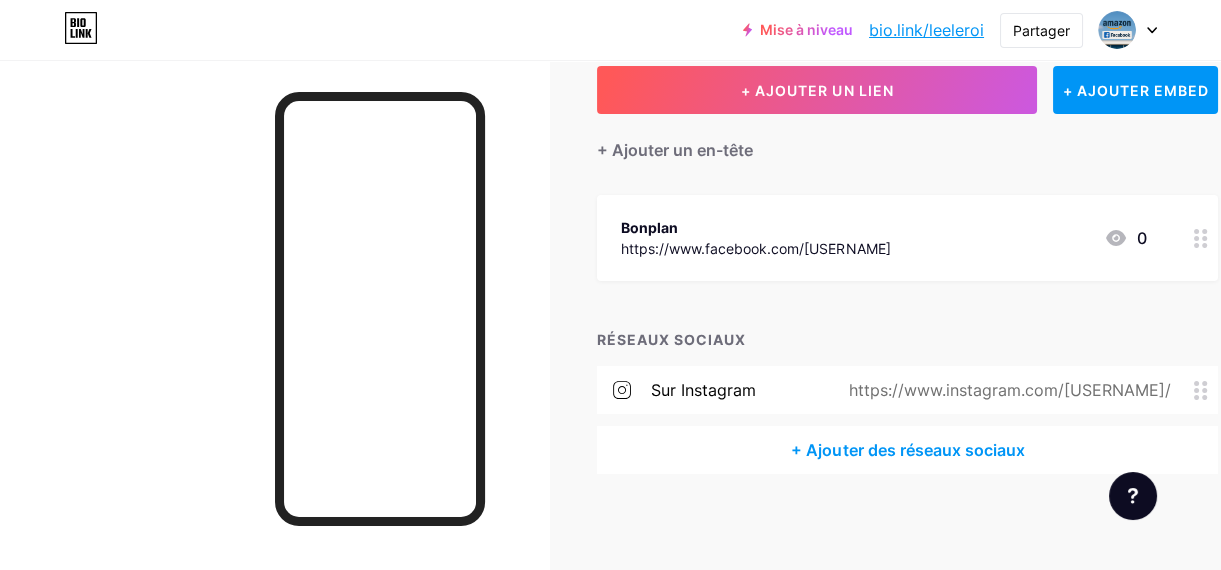 scroll, scrollTop: 122, scrollLeft: 0, axis: vertical 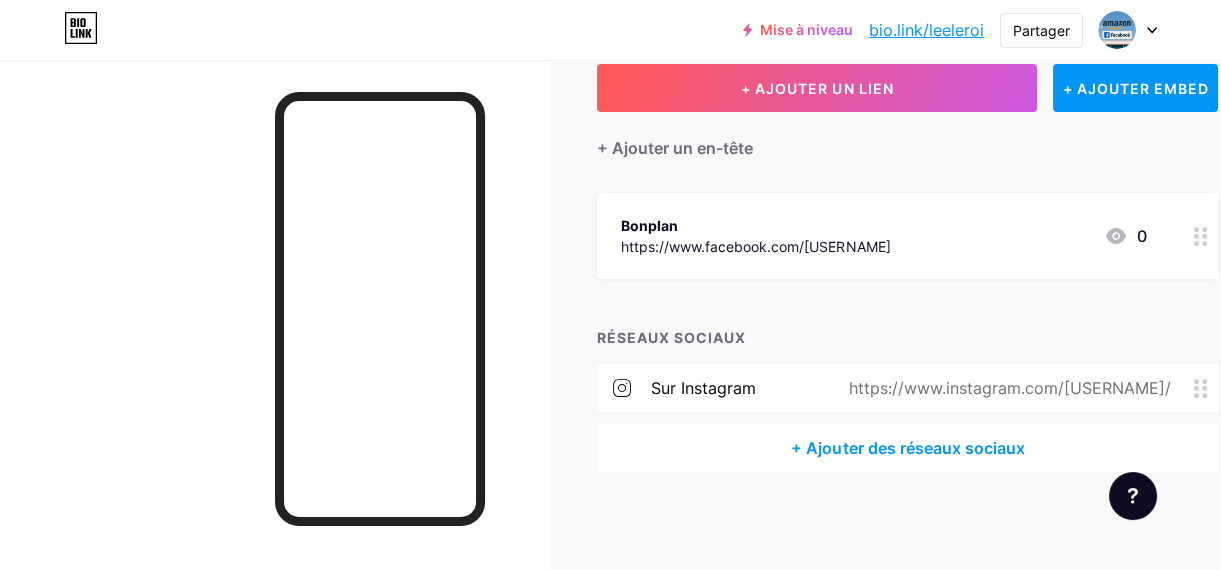 click on "Sur Instagram" at bounding box center [703, 388] 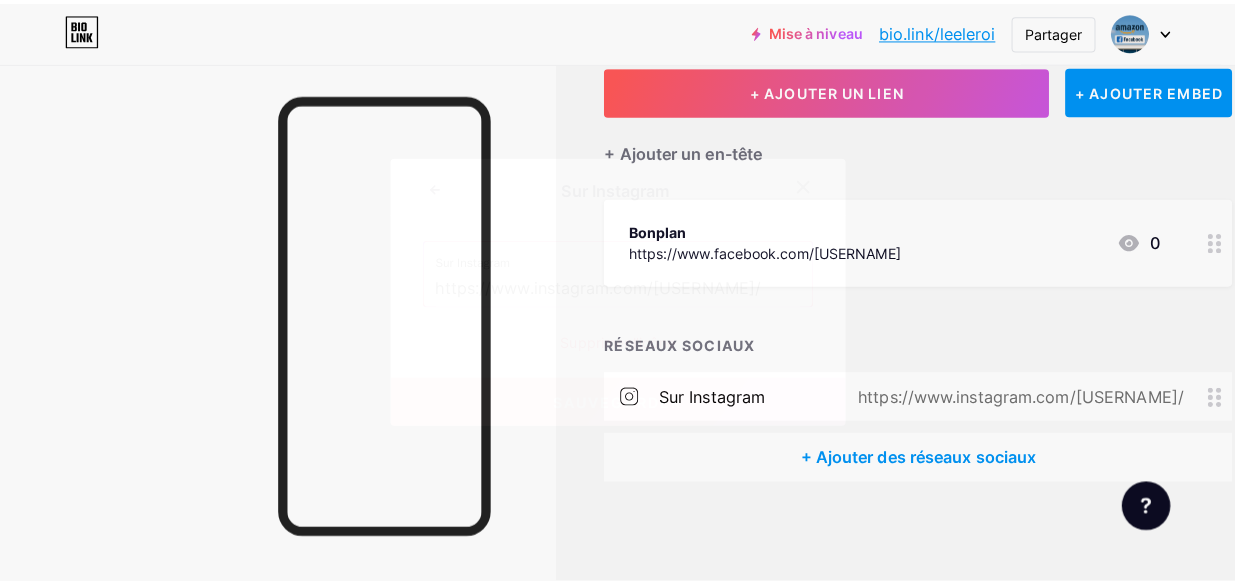 scroll, scrollTop: 109, scrollLeft: 0, axis: vertical 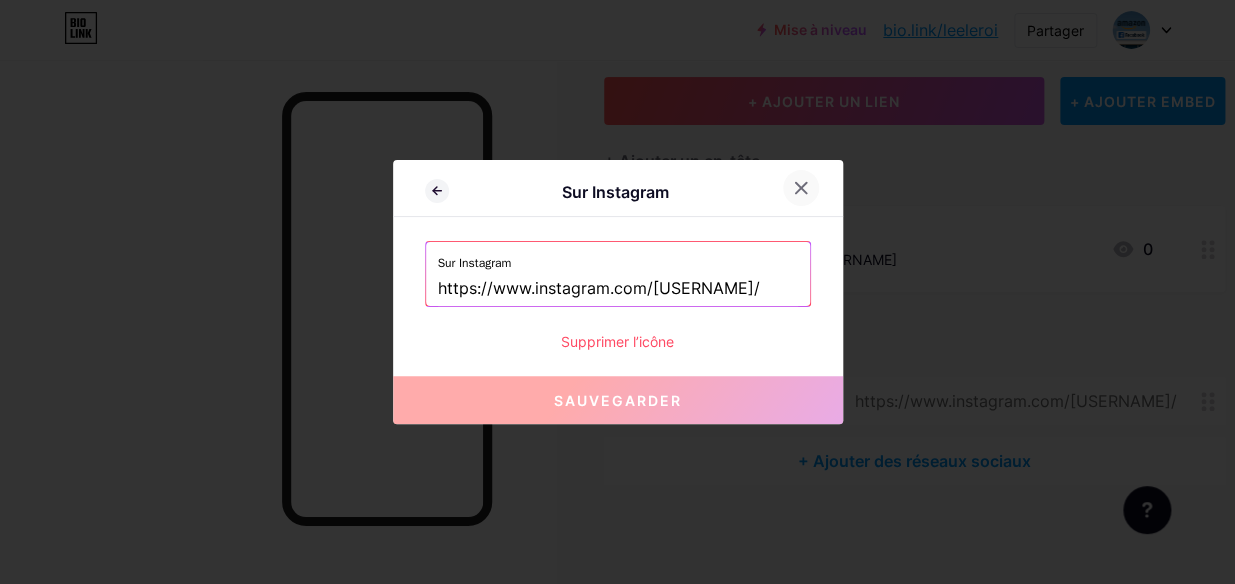 click at bounding box center (801, 188) 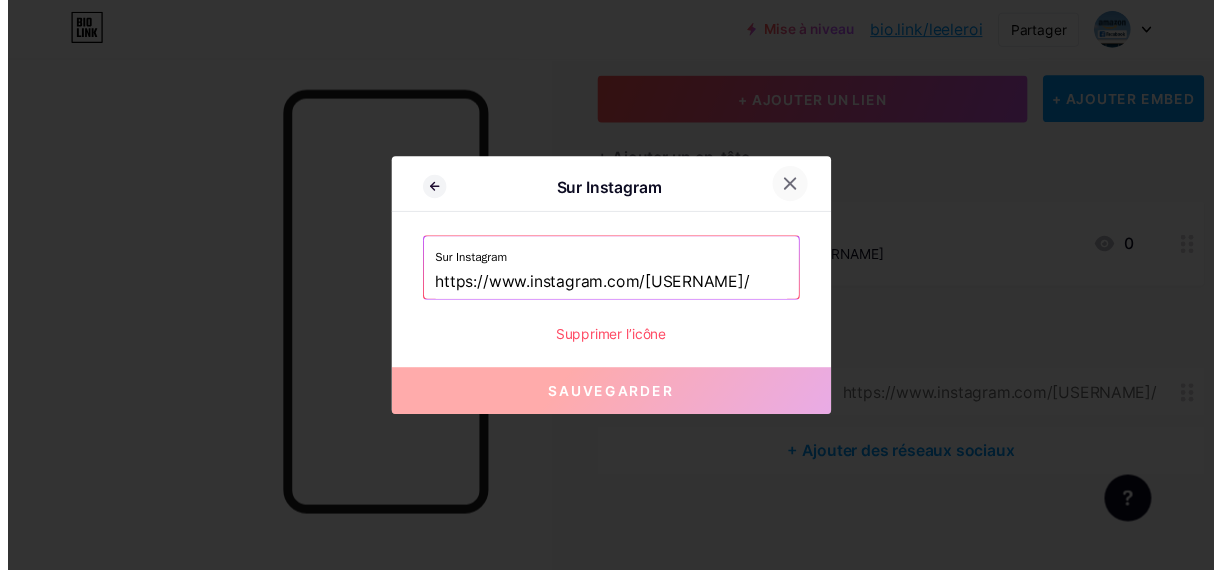 scroll, scrollTop: 122, scrollLeft: 0, axis: vertical 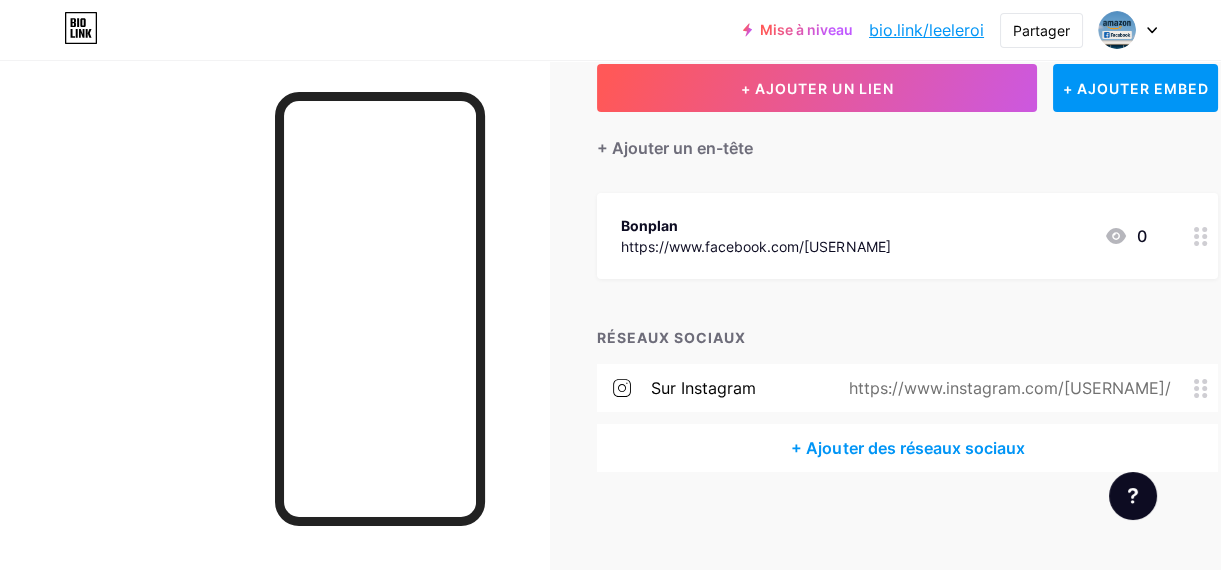 click on "+ Ajouter des réseaux sociaux" at bounding box center [907, 448] 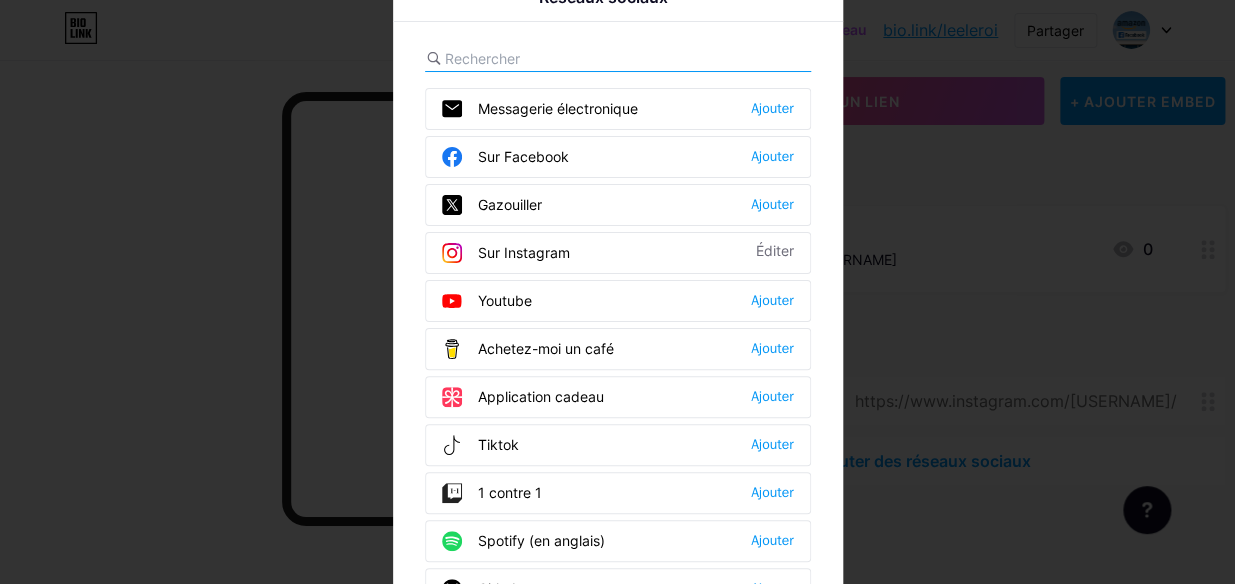 click on "Youtube
Ajouter" at bounding box center (618, 109) 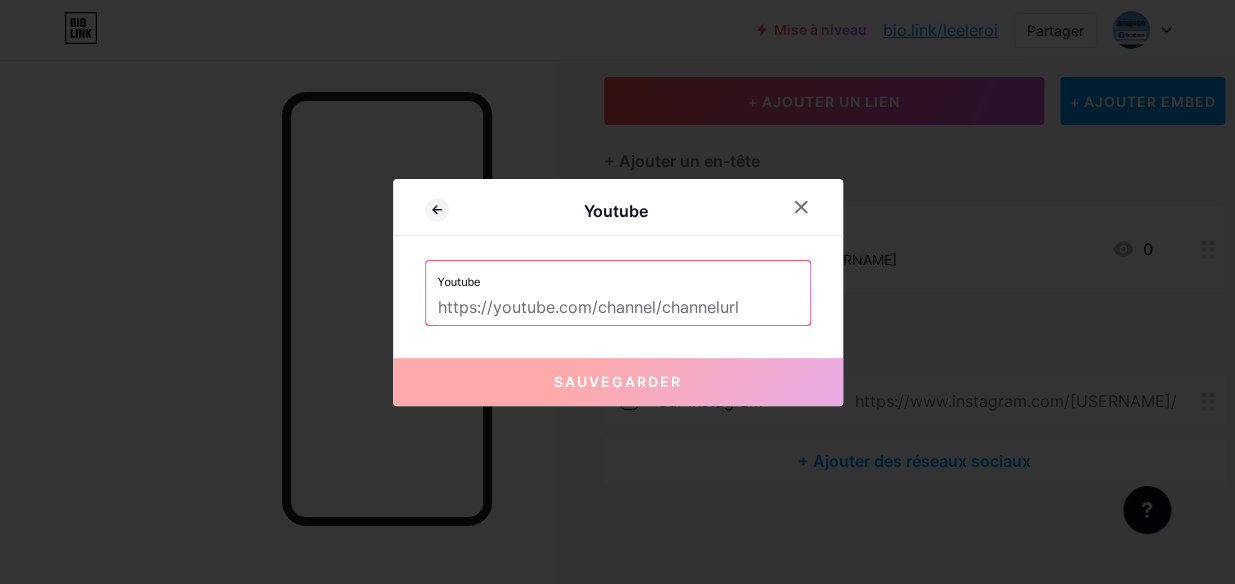 click at bounding box center [618, 308] 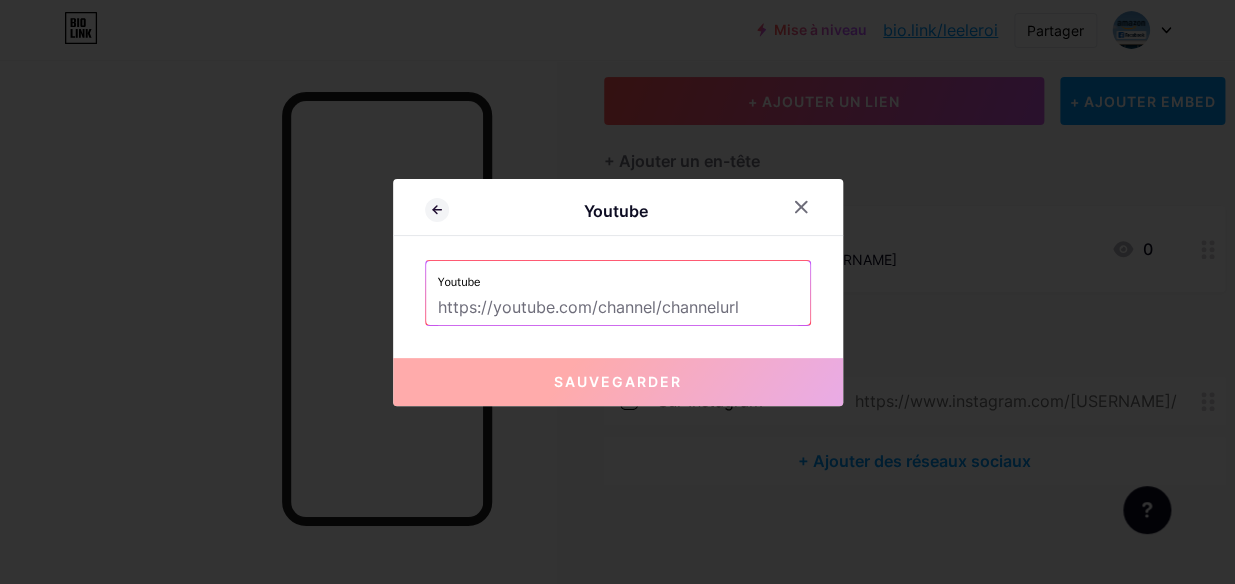 paste on "@BestSeller-h2e" 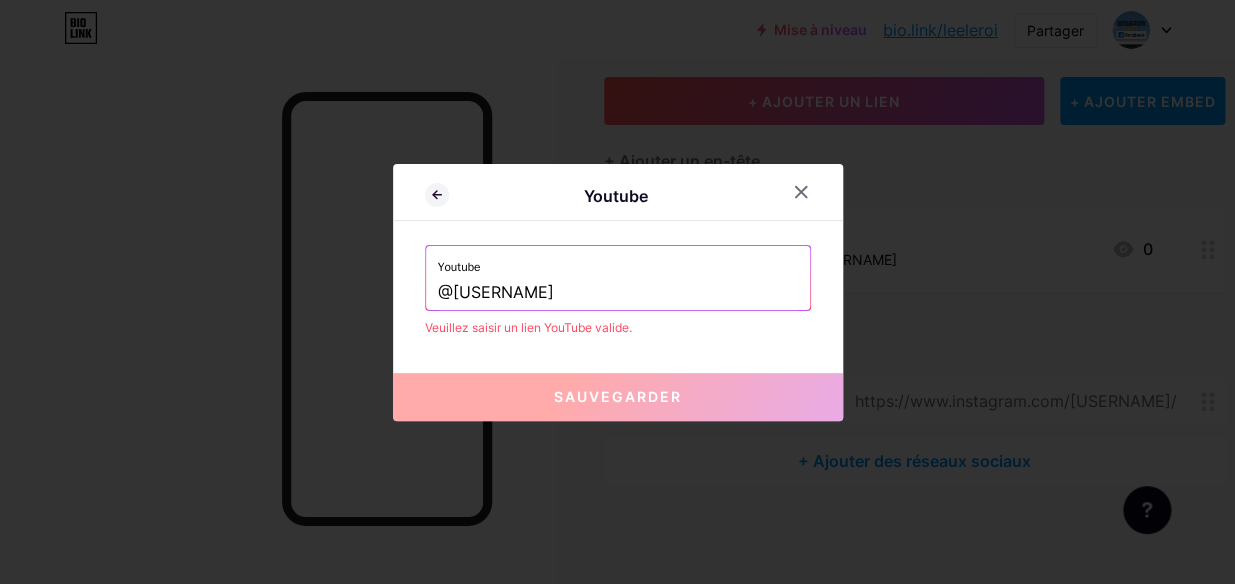 click on "@BestSeller-h2e" at bounding box center (618, 293) 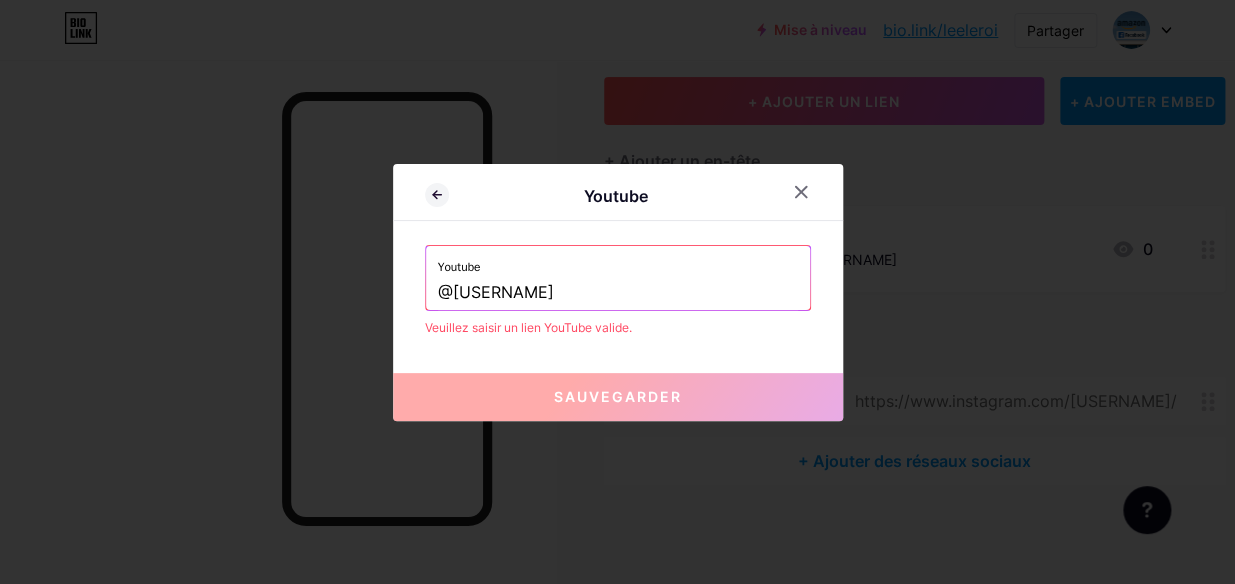 paste on "https://www.youtube.com/" 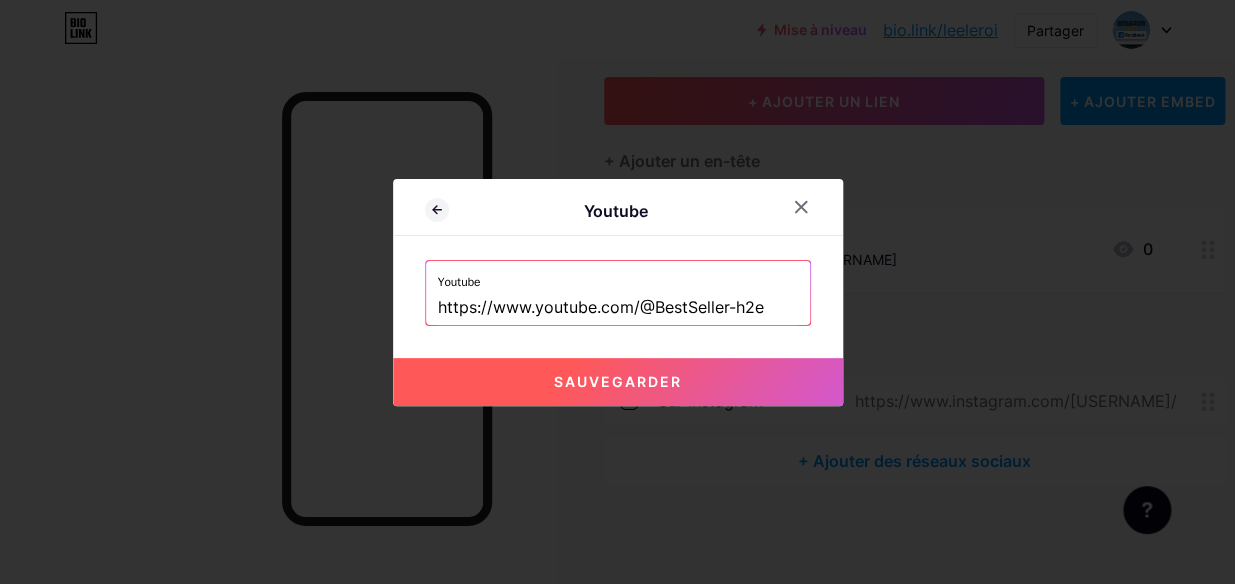type on "https://www.youtube.com/@BestSeller-h2e" 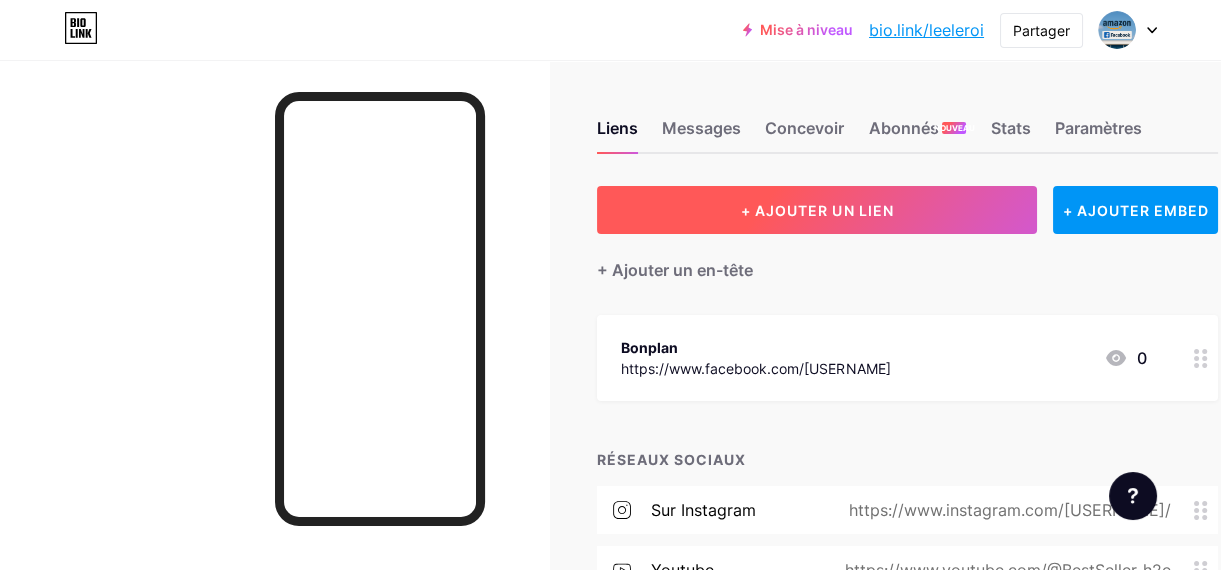 scroll, scrollTop: 0, scrollLeft: 0, axis: both 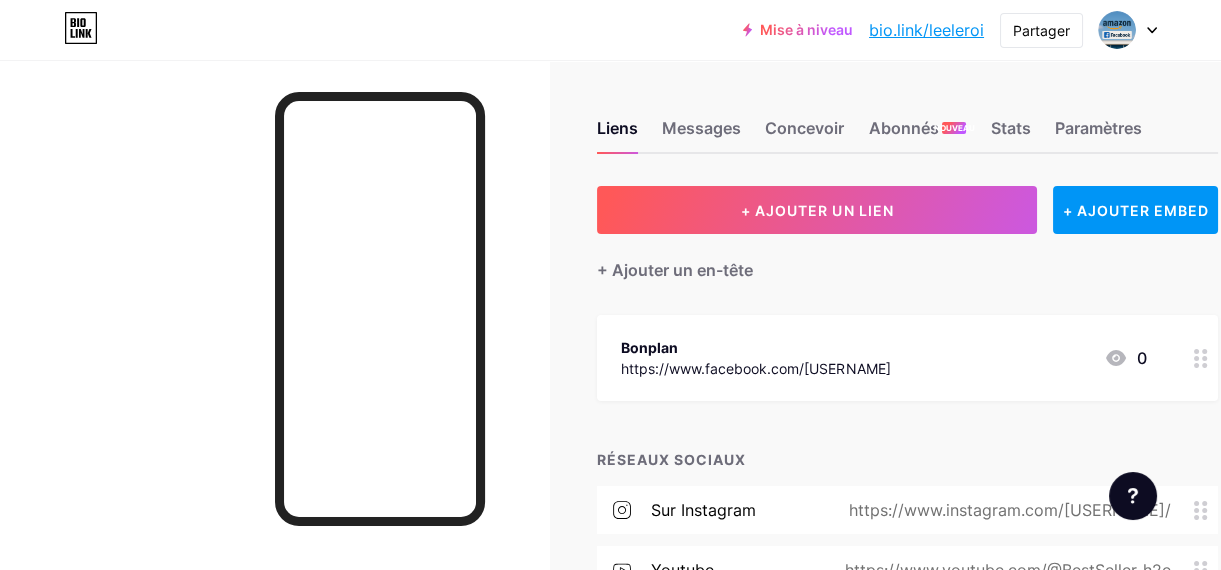 click at bounding box center (274, 345) 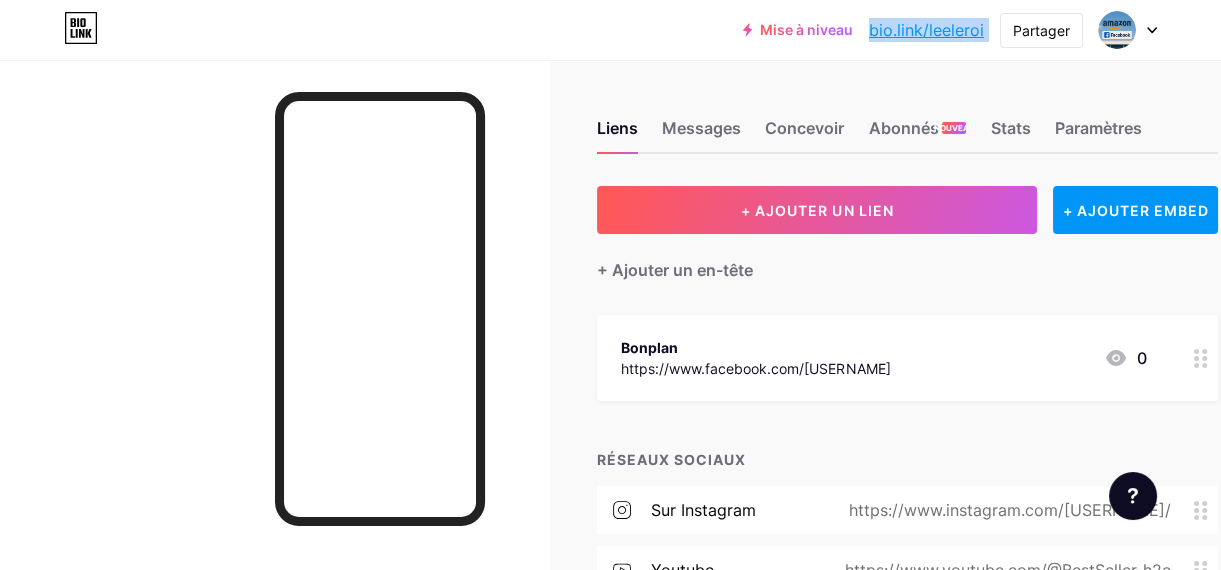 drag, startPoint x: 995, startPoint y: 31, endPoint x: 868, endPoint y: 28, distance: 127.03543 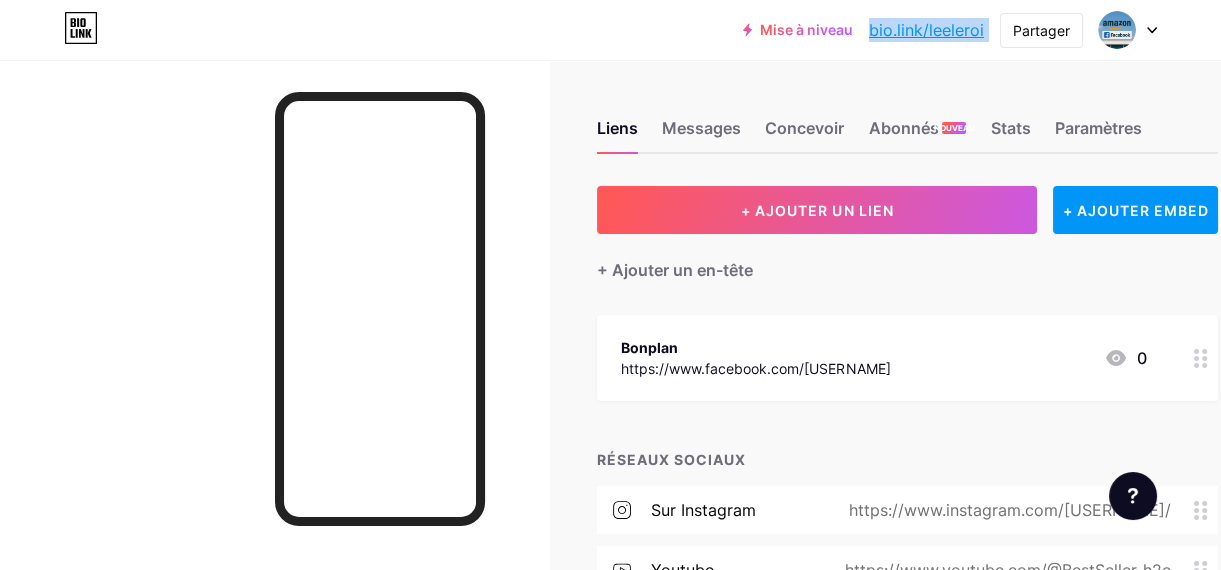 click on "Mise à niveau   bio.link/leeler...   bio.link/leeleroi   Partager               Switch accounts     LEE LEROI   bio.link/leeleroi       + Add a new page        Account settings   Logout" at bounding box center [950, 30] 